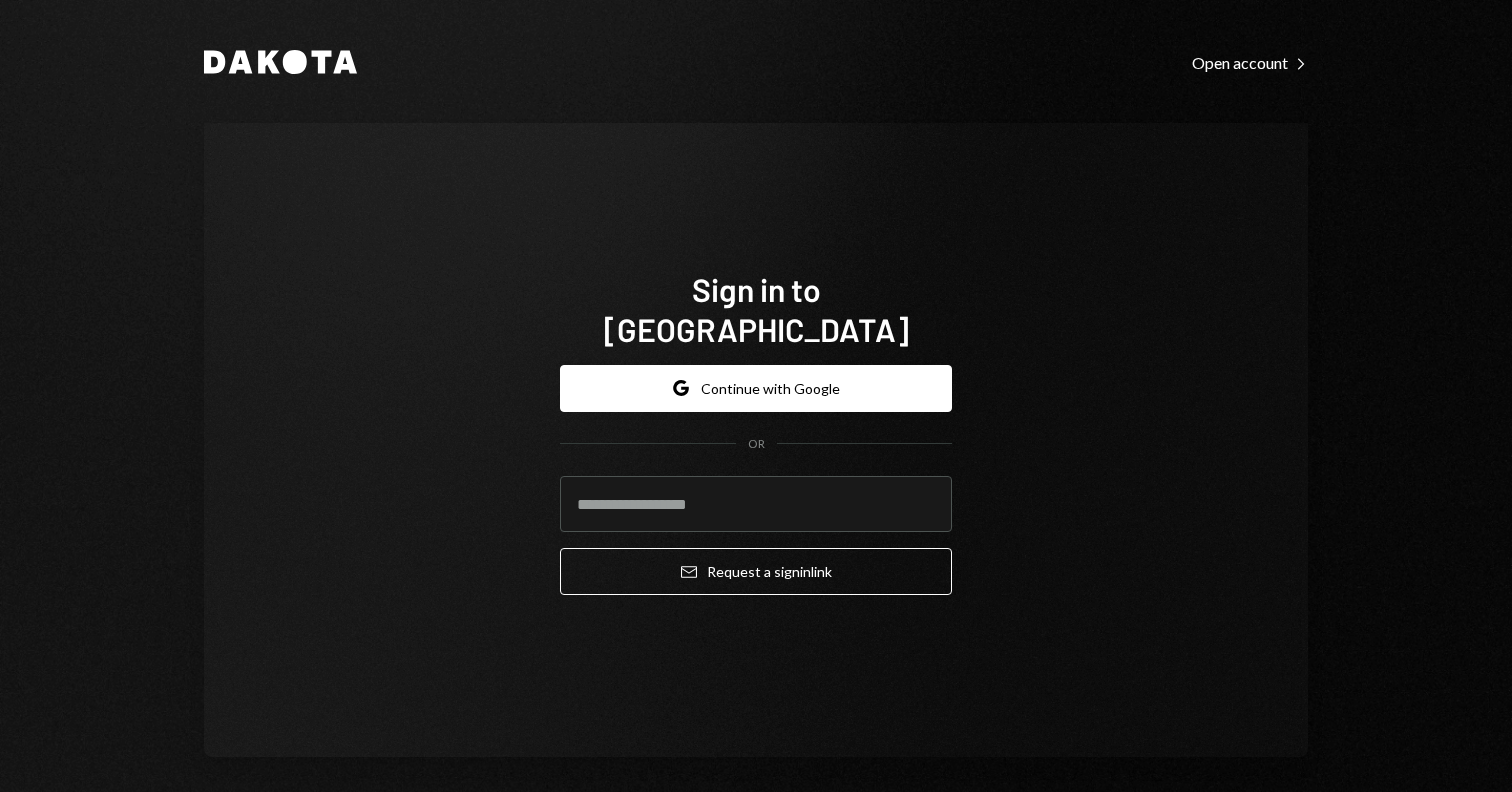 scroll, scrollTop: 0, scrollLeft: 0, axis: both 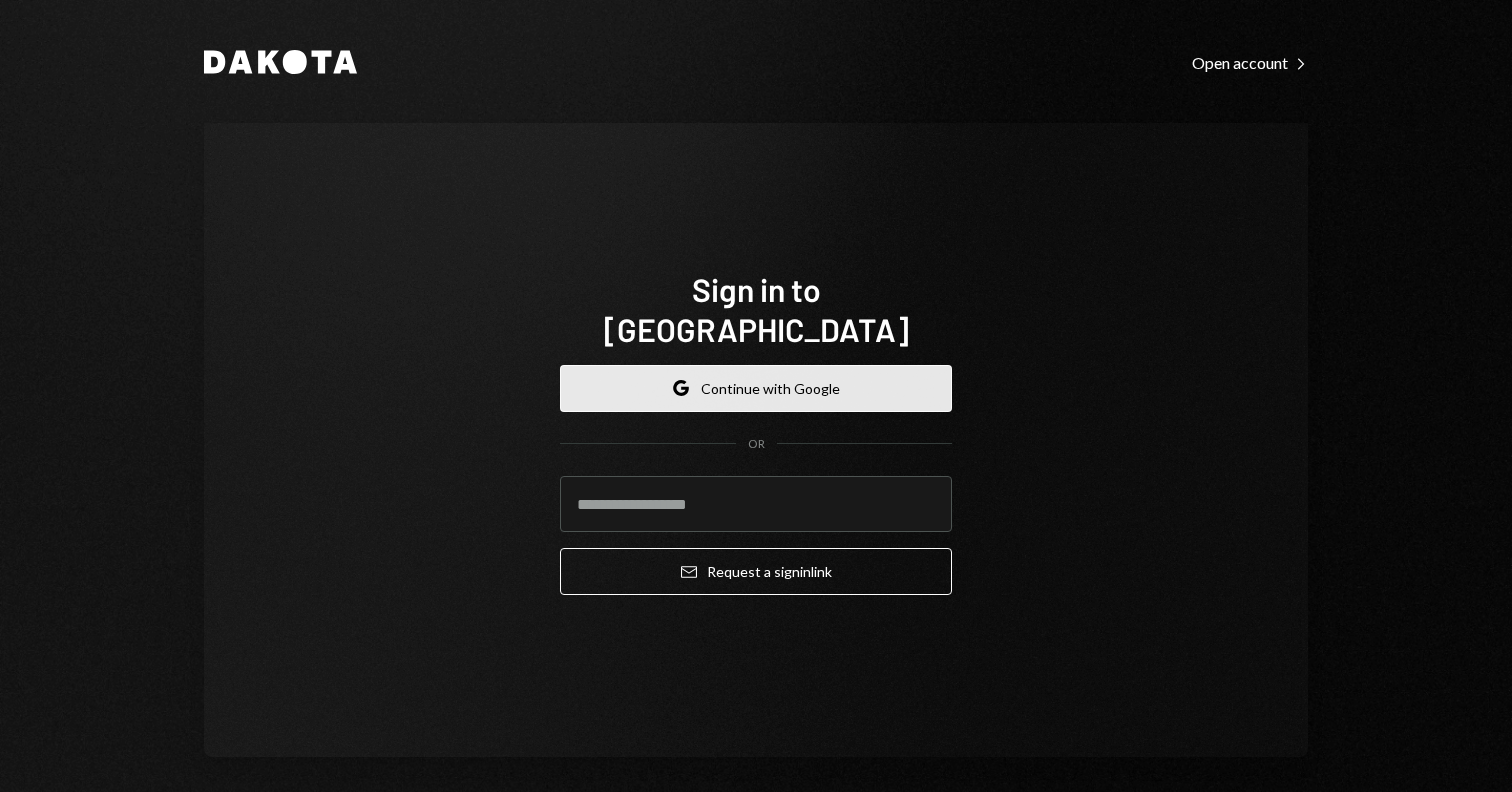 click on "Google  Continue with Google" at bounding box center (756, 388) 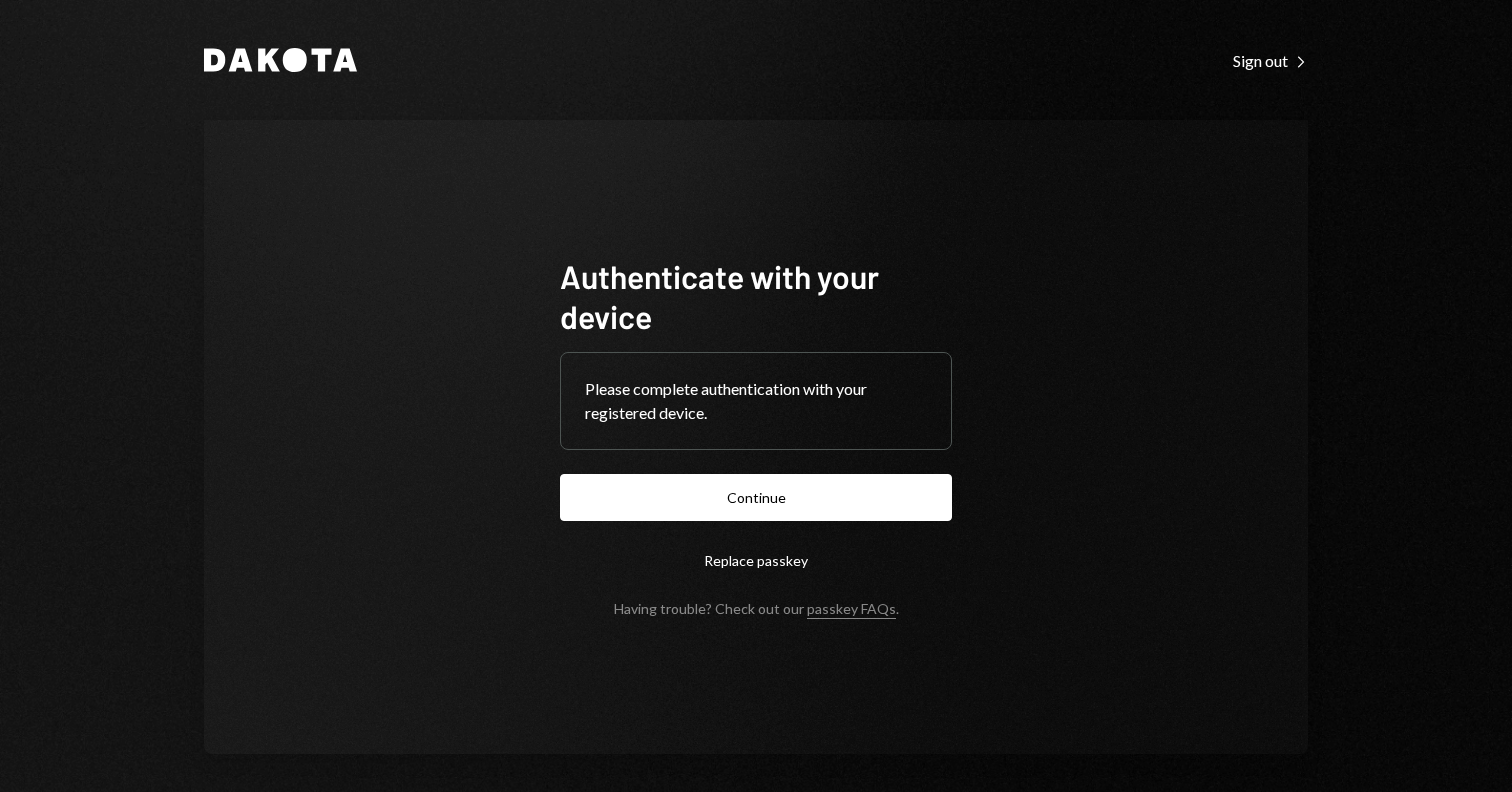 scroll, scrollTop: 0, scrollLeft: 0, axis: both 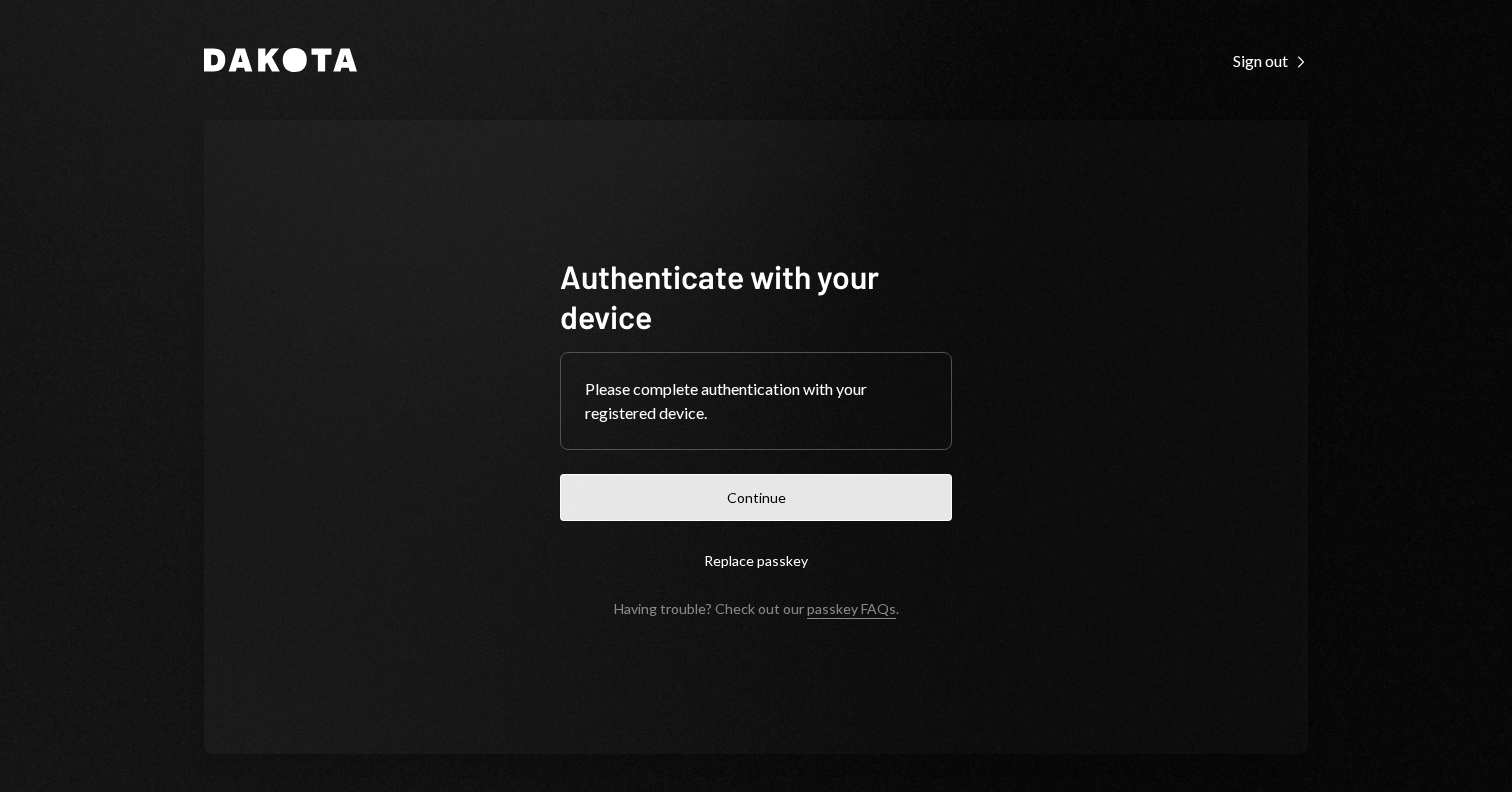 click on "Continue" at bounding box center [756, 497] 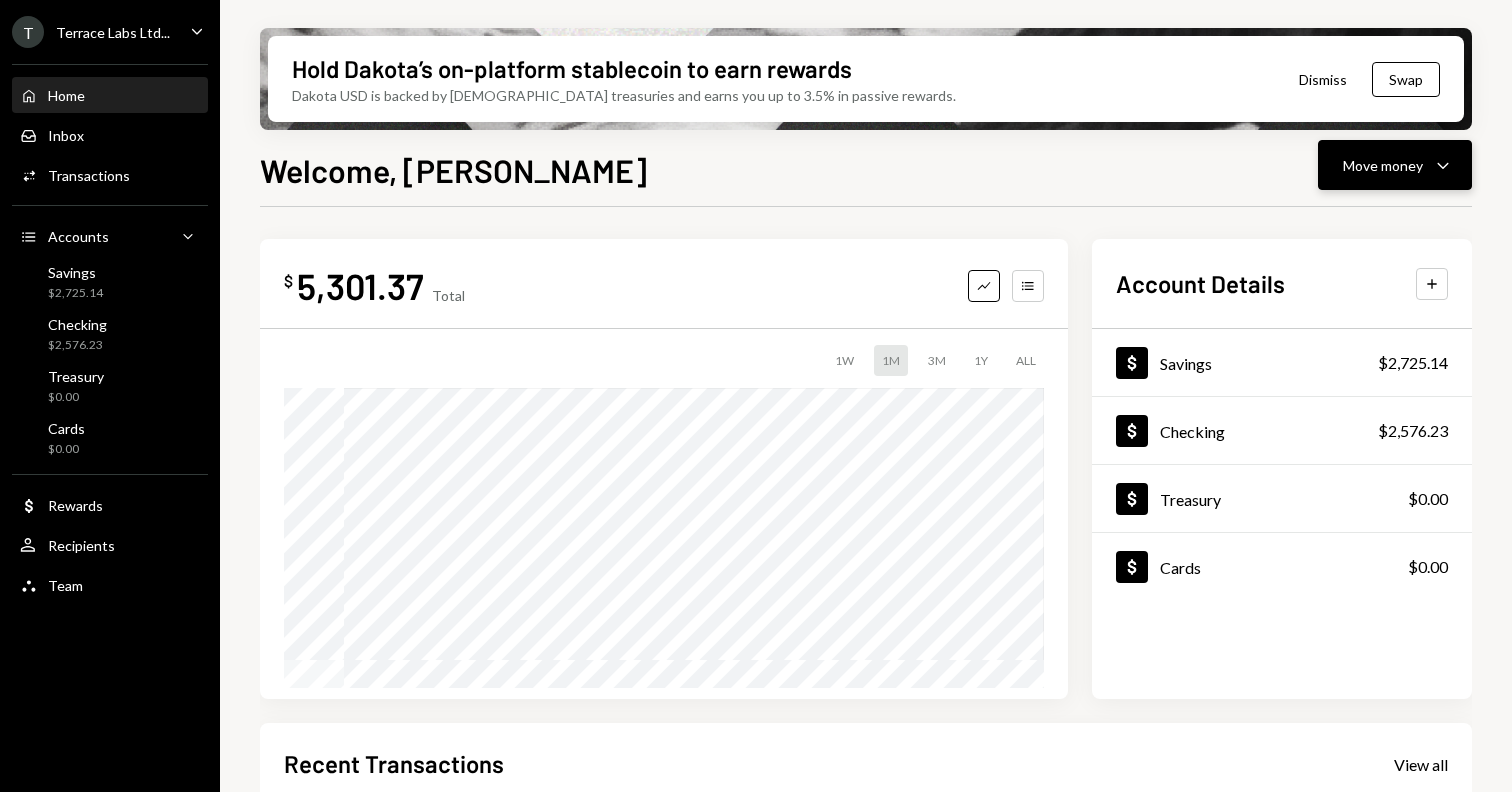 click on "Move money Caret Down" at bounding box center (1395, 165) 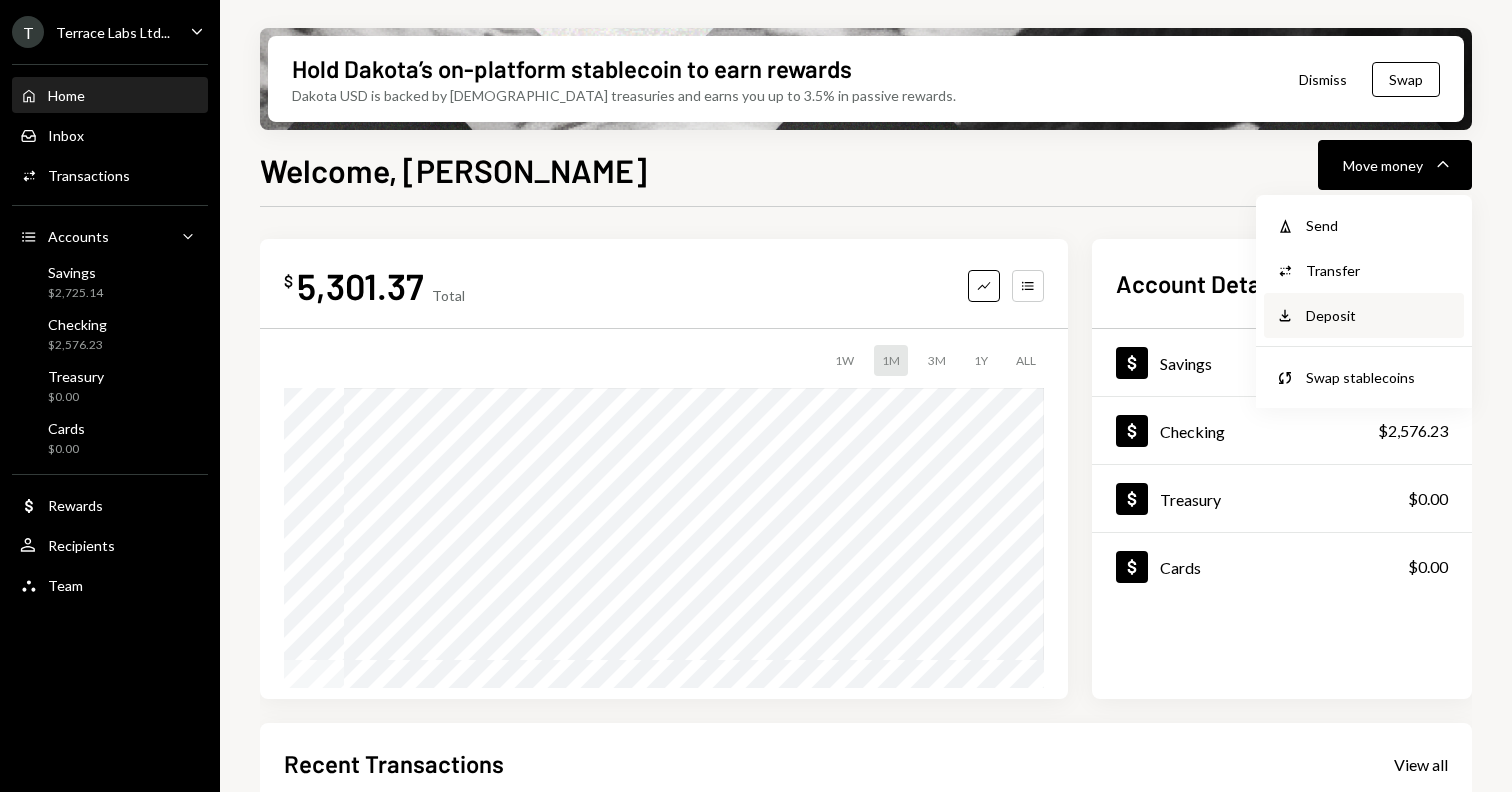 click on "Deposit Deposit" at bounding box center (1364, 315) 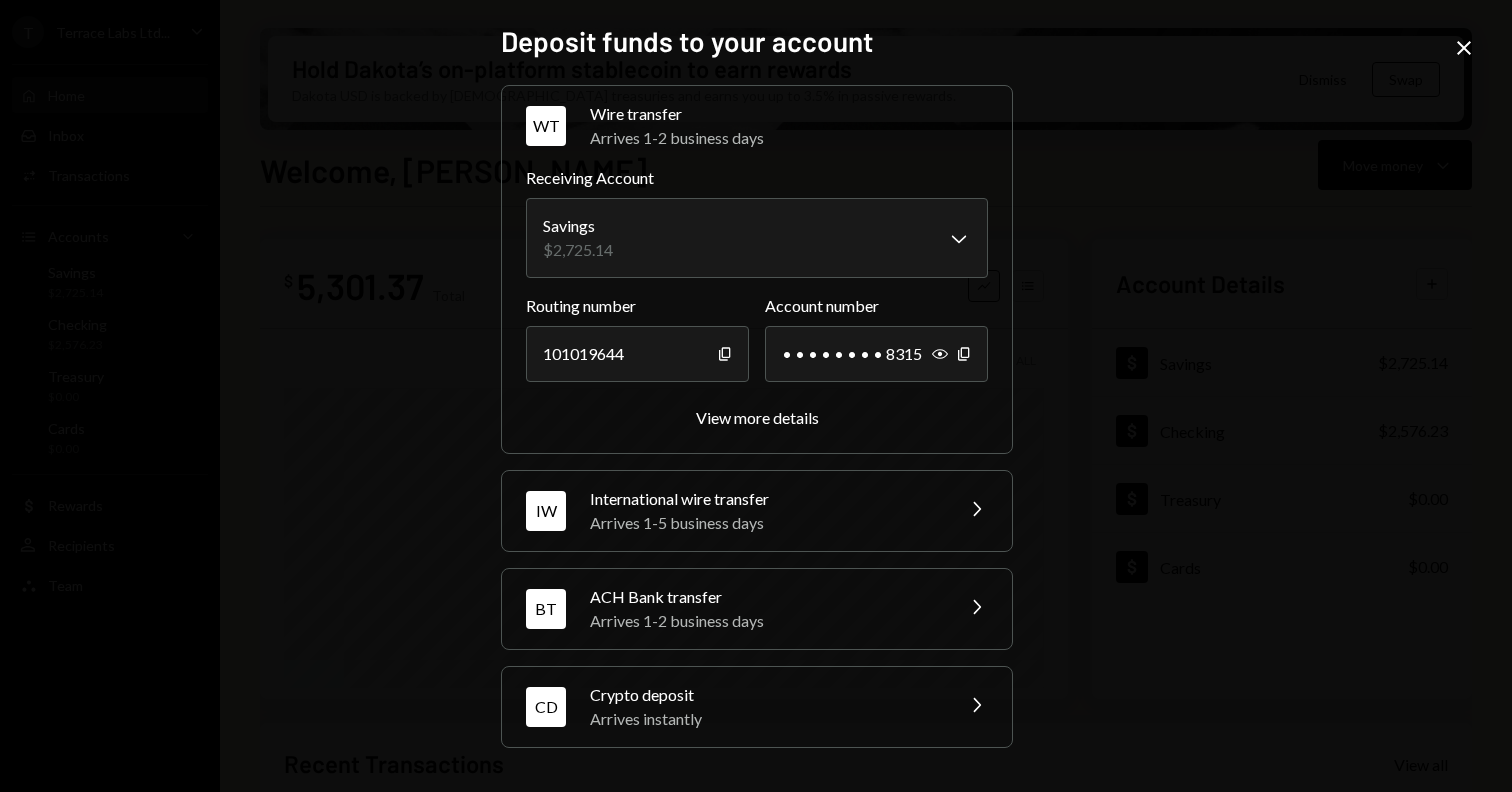 click on "Arrives instantly" at bounding box center [765, 719] 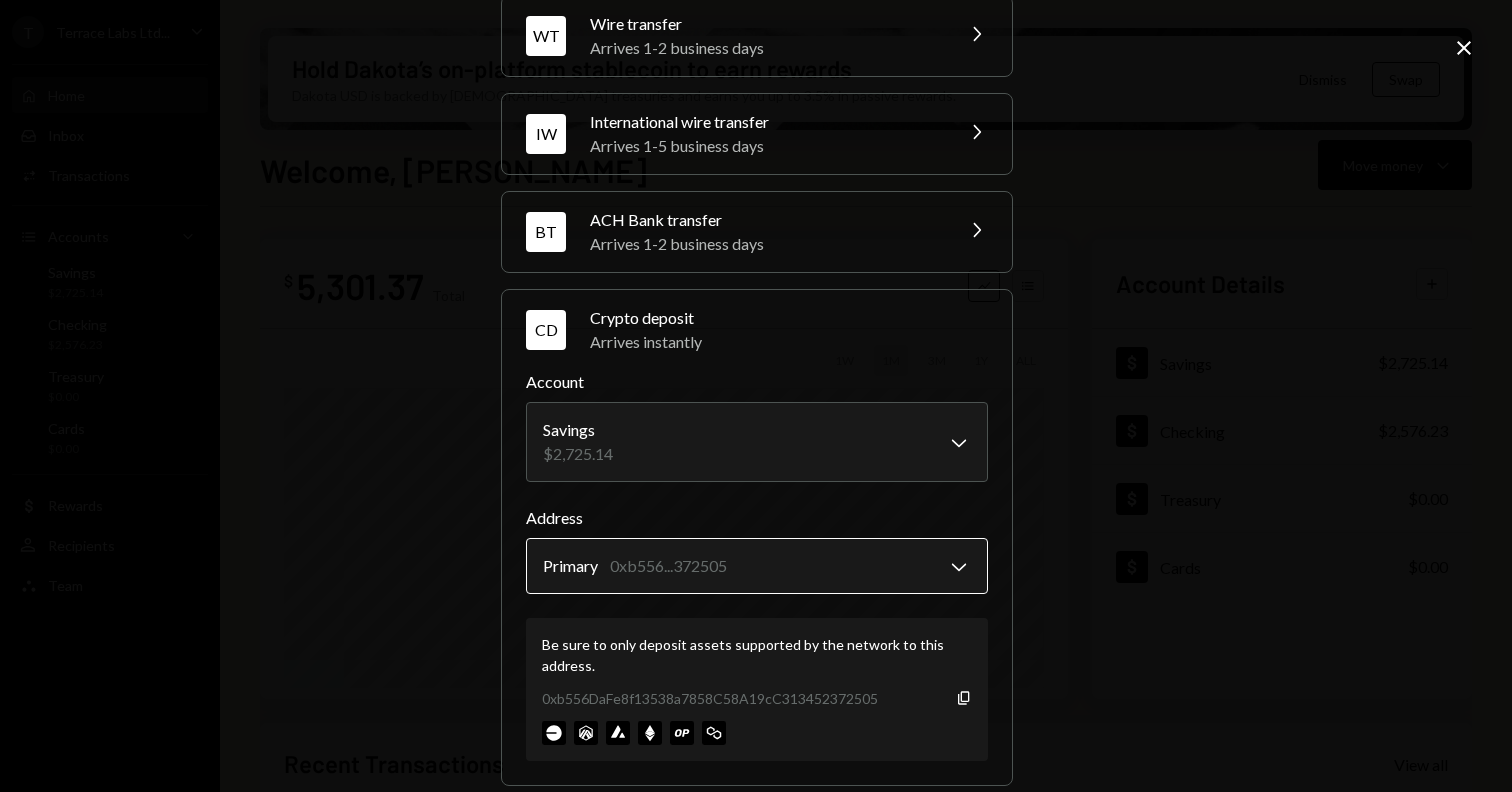 scroll, scrollTop: 115, scrollLeft: 0, axis: vertical 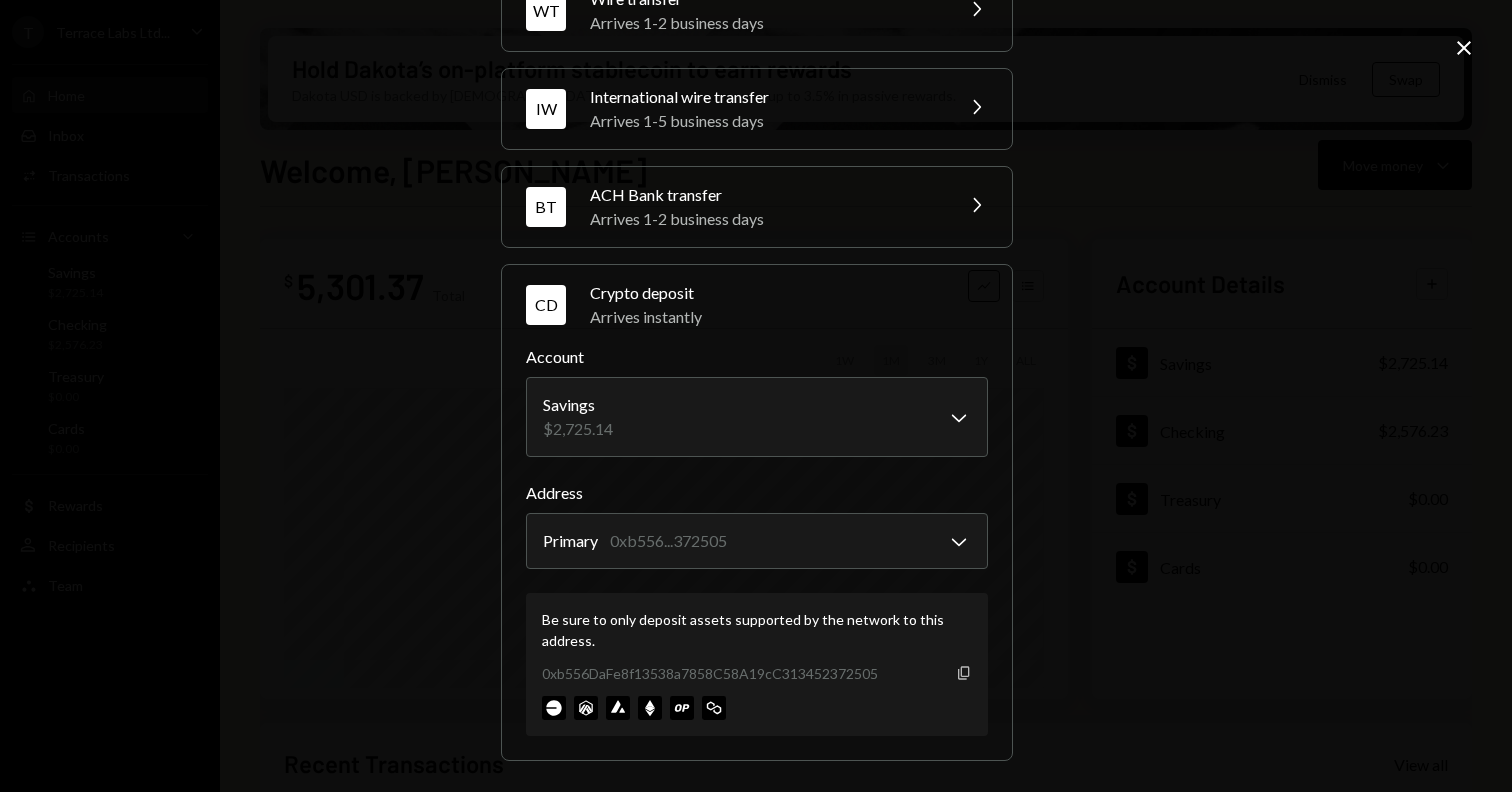 click on "Copy" 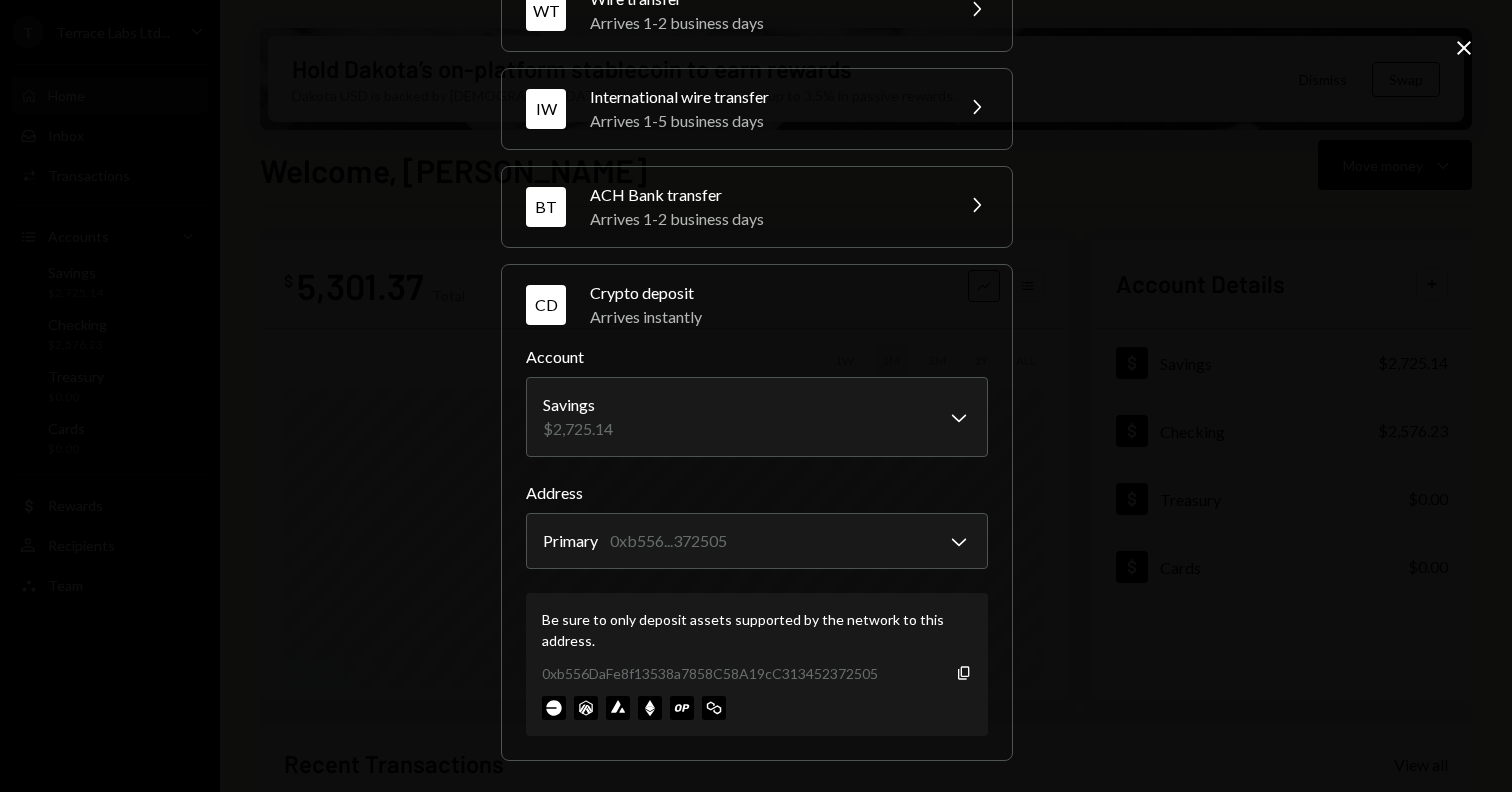 scroll, scrollTop: 114, scrollLeft: 0, axis: vertical 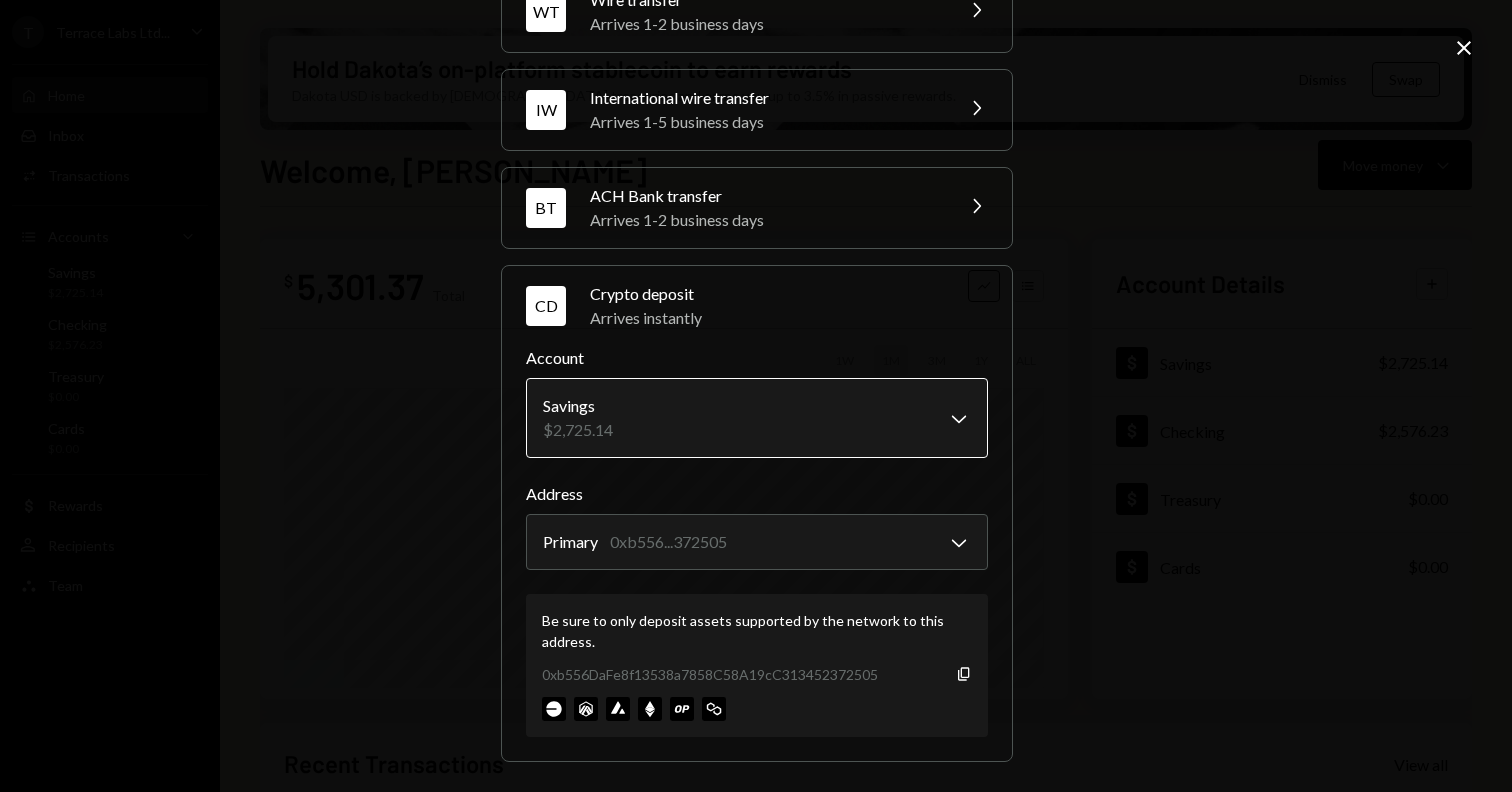 click on "T Terrace Labs Ltd... Caret Down Home Home Inbox Inbox Activities Transactions Accounts Accounts Caret Down Savings $2,725.14 Checking $2,576.23 Treasury $0.00 Cards $0.00 Dollar Rewards User Recipients Team Team Hold Dakota’s on-platform stablecoin to earn rewards Dakota USD is backed by U.S. treasuries and earns you up to 3.5% in passive rewards. Dismiss Swap Welcome, Jesse Move money Caret Down $ 5,301.37 Total Graph Accounts 1W 1M 3M 1Y ALL Account Details Plus Dollar Savings $2,725.14 Dollar Checking $2,576.23 Dollar Treasury $0.00 Dollar Cards $0.00 Recent Transactions View all Type Initiated By Initiated At Account Status Bank Payment $25,010.01 Jesse Beller 07/08/25 12:05 PM Checking Completed Deposit 10,000.82  USDT 0xa7e3...E1F62f Copy 07/08/25 12:00 PM Checking Completed Deposit 14,998.9  USDT Gate.io 07/08/25 11:12 AM Checking Completed Billing Drawdown Withdrawal 250  USDC Dakota System 07/03/25 5:30 PM Checking Completed Withdrawal 100  USDC Jesse Beller 07/01/25 1:16 PM Savings Completed WT" at bounding box center (756, 396) 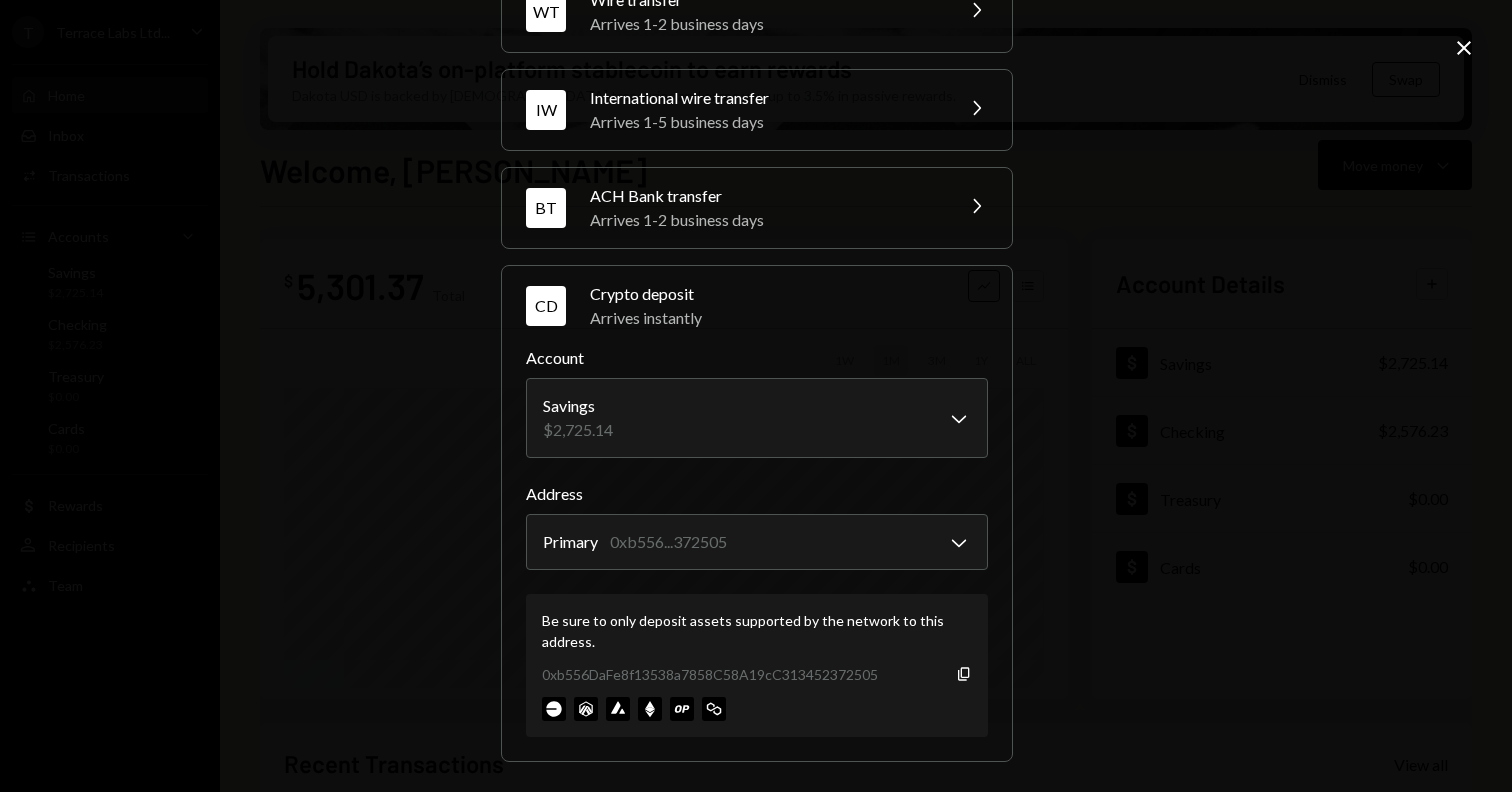 scroll, scrollTop: 0, scrollLeft: 0, axis: both 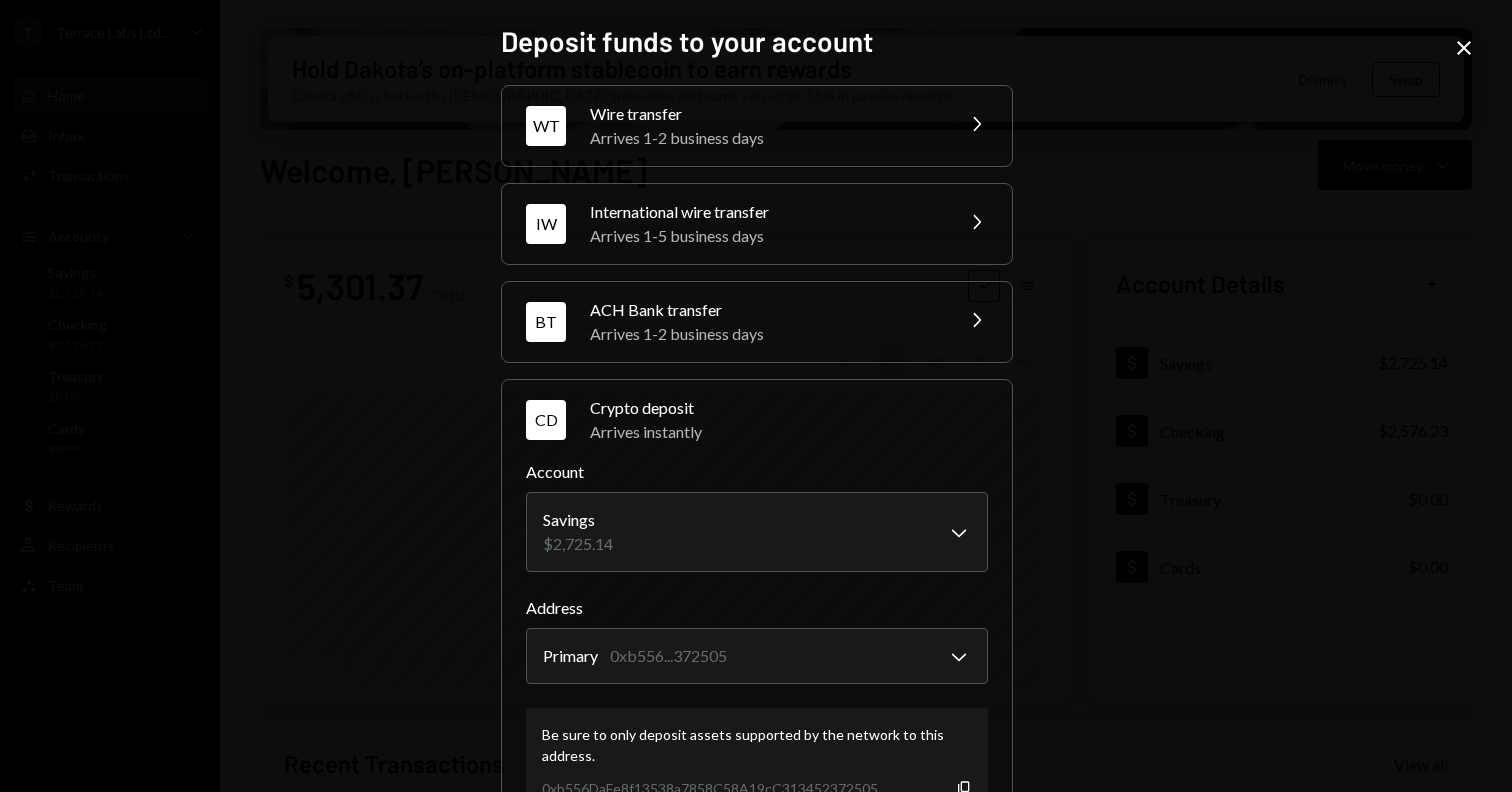 click on "**********" at bounding box center (756, 396) 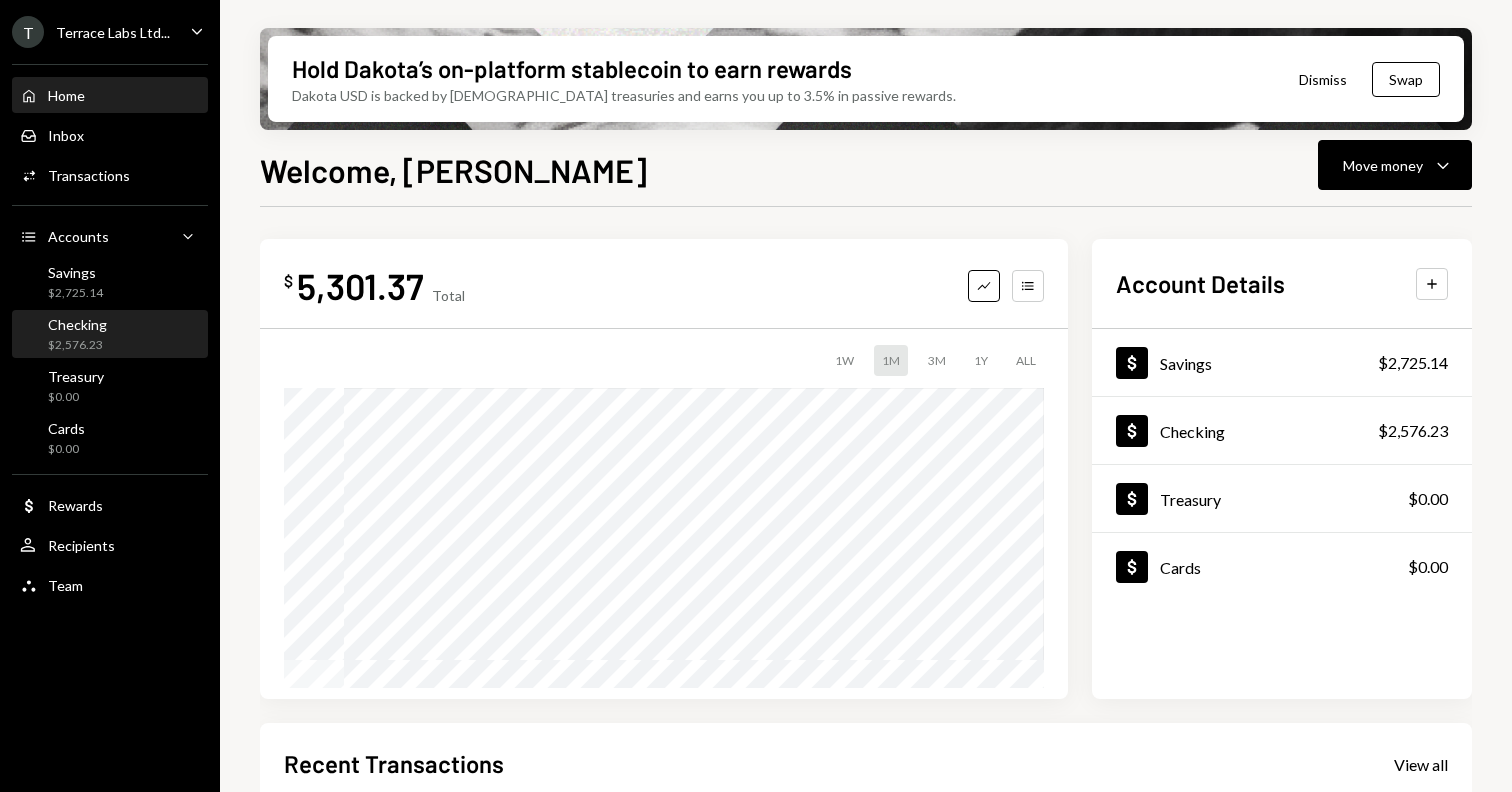 click on "Checking" at bounding box center [77, 324] 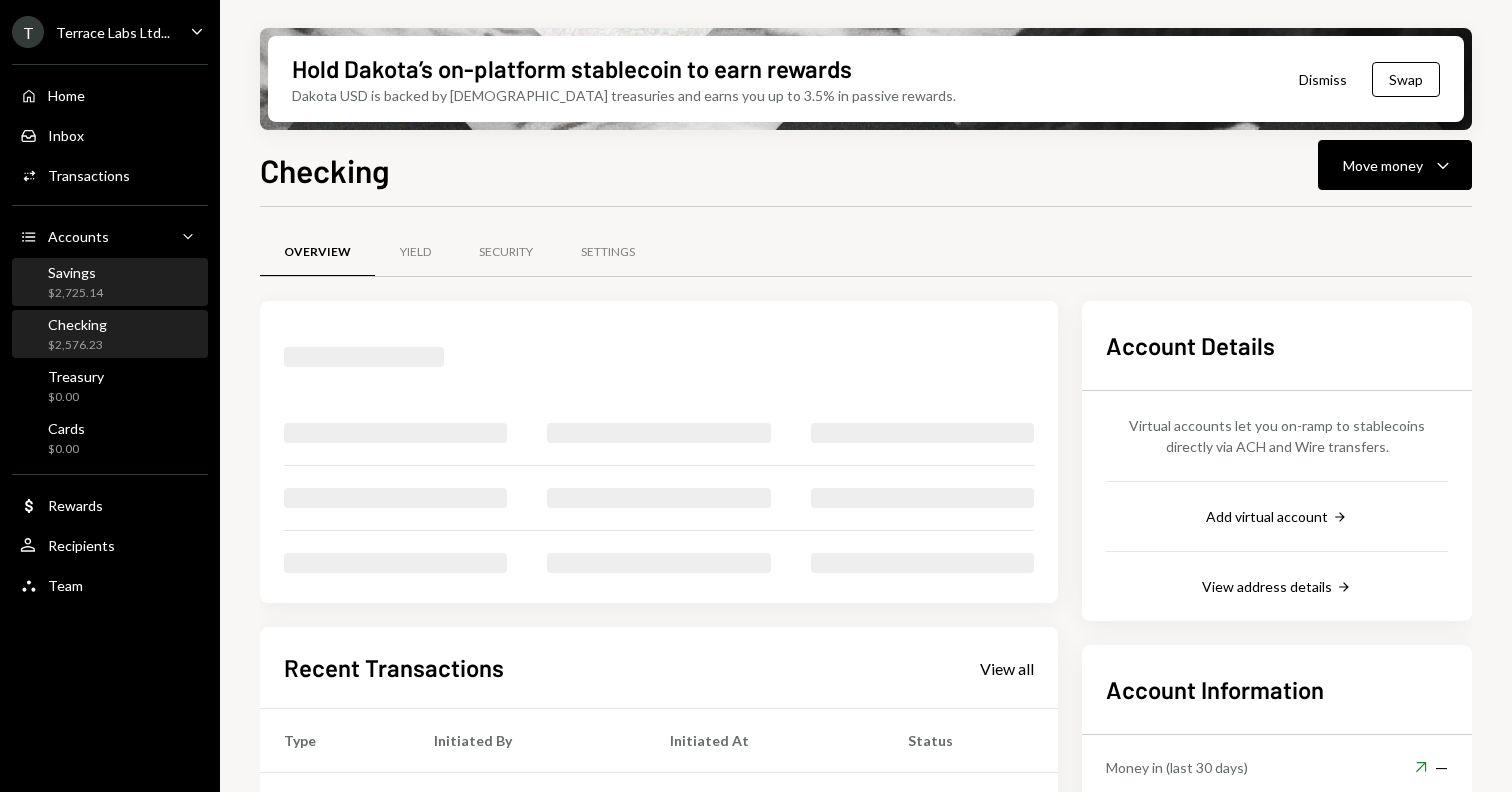 click on "Savings $2,725.14" at bounding box center [110, 283] 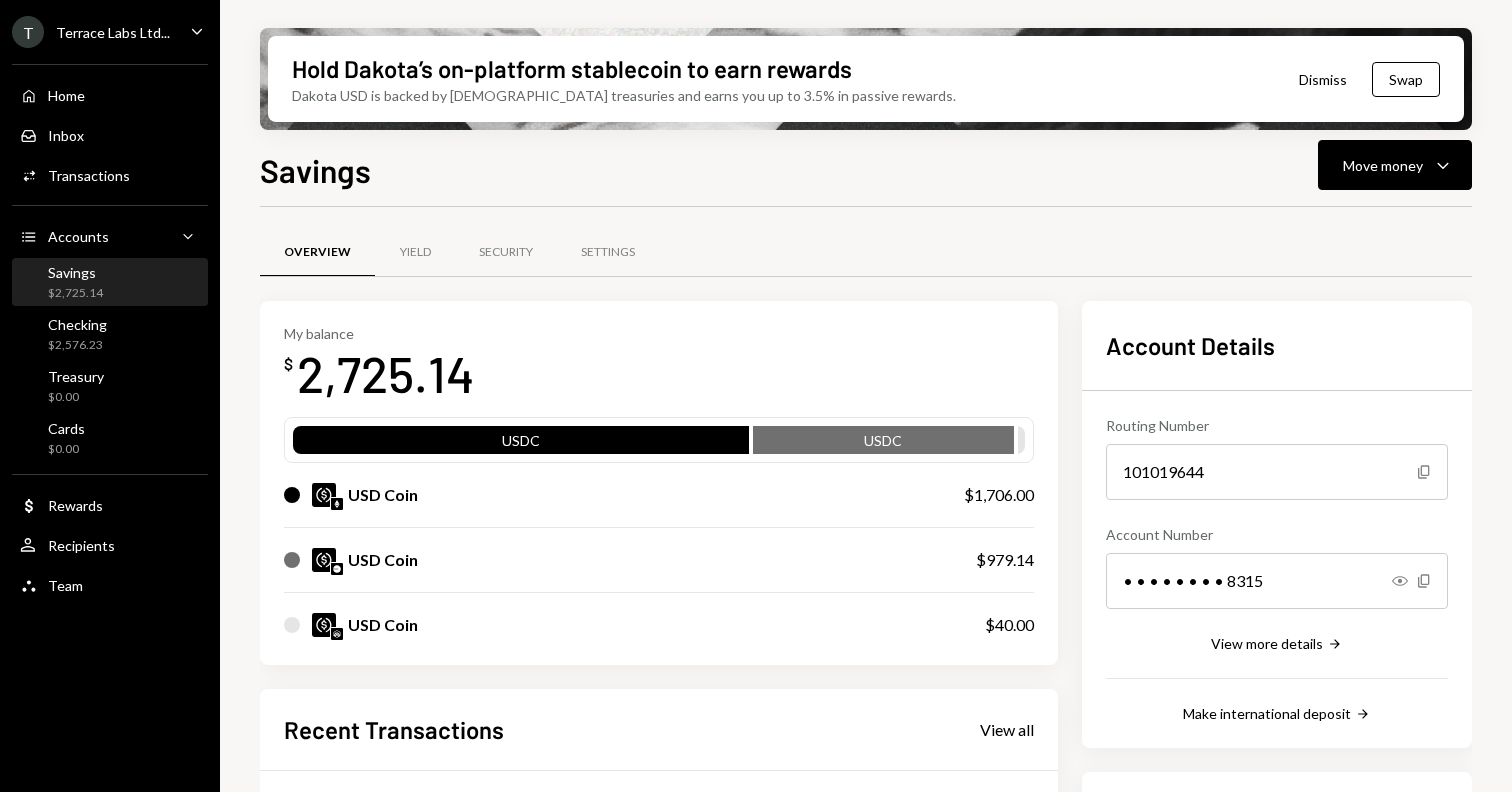 scroll, scrollTop: 0, scrollLeft: 0, axis: both 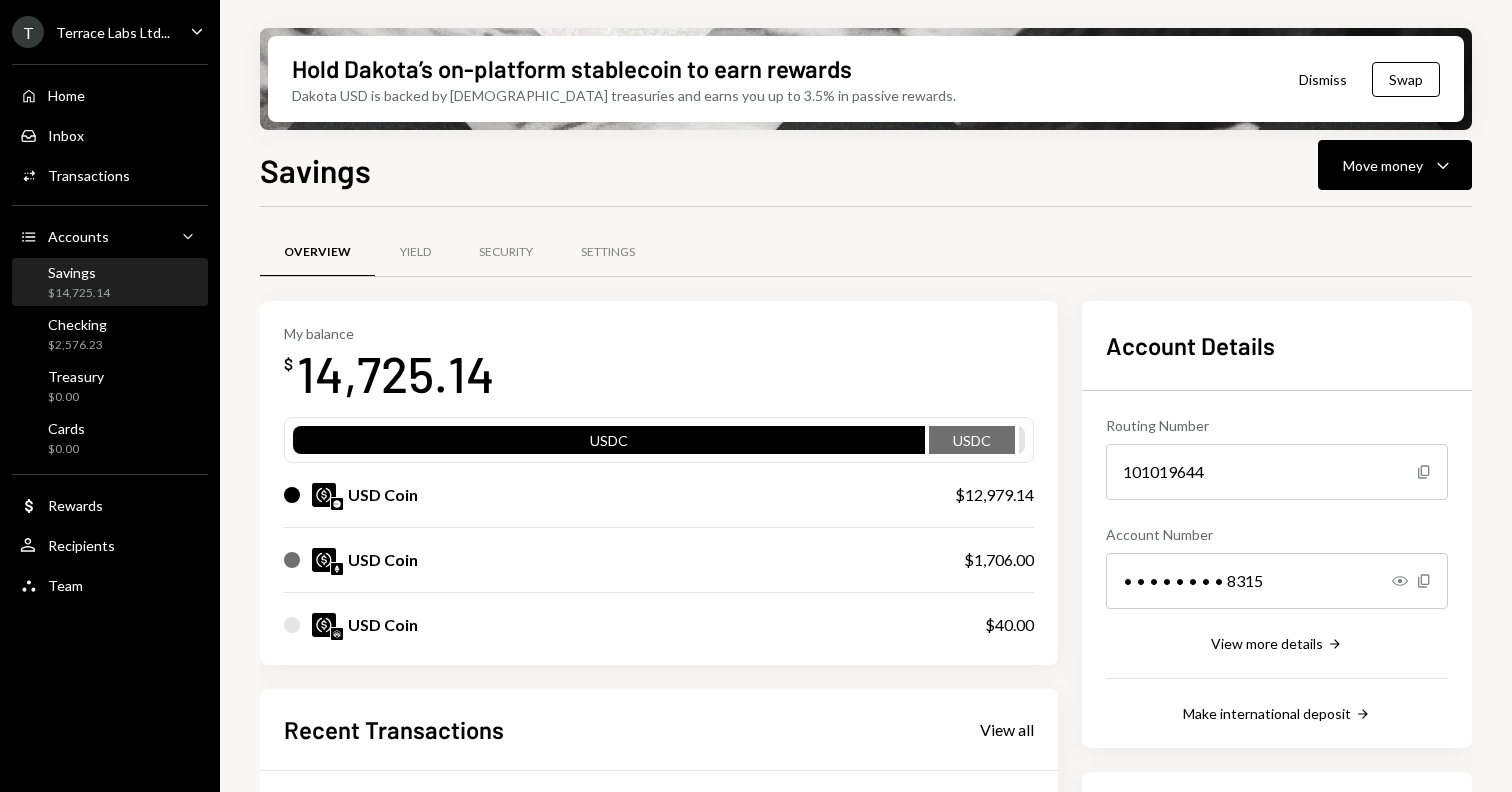 click on "Savings $14,725.14" at bounding box center (110, 283) 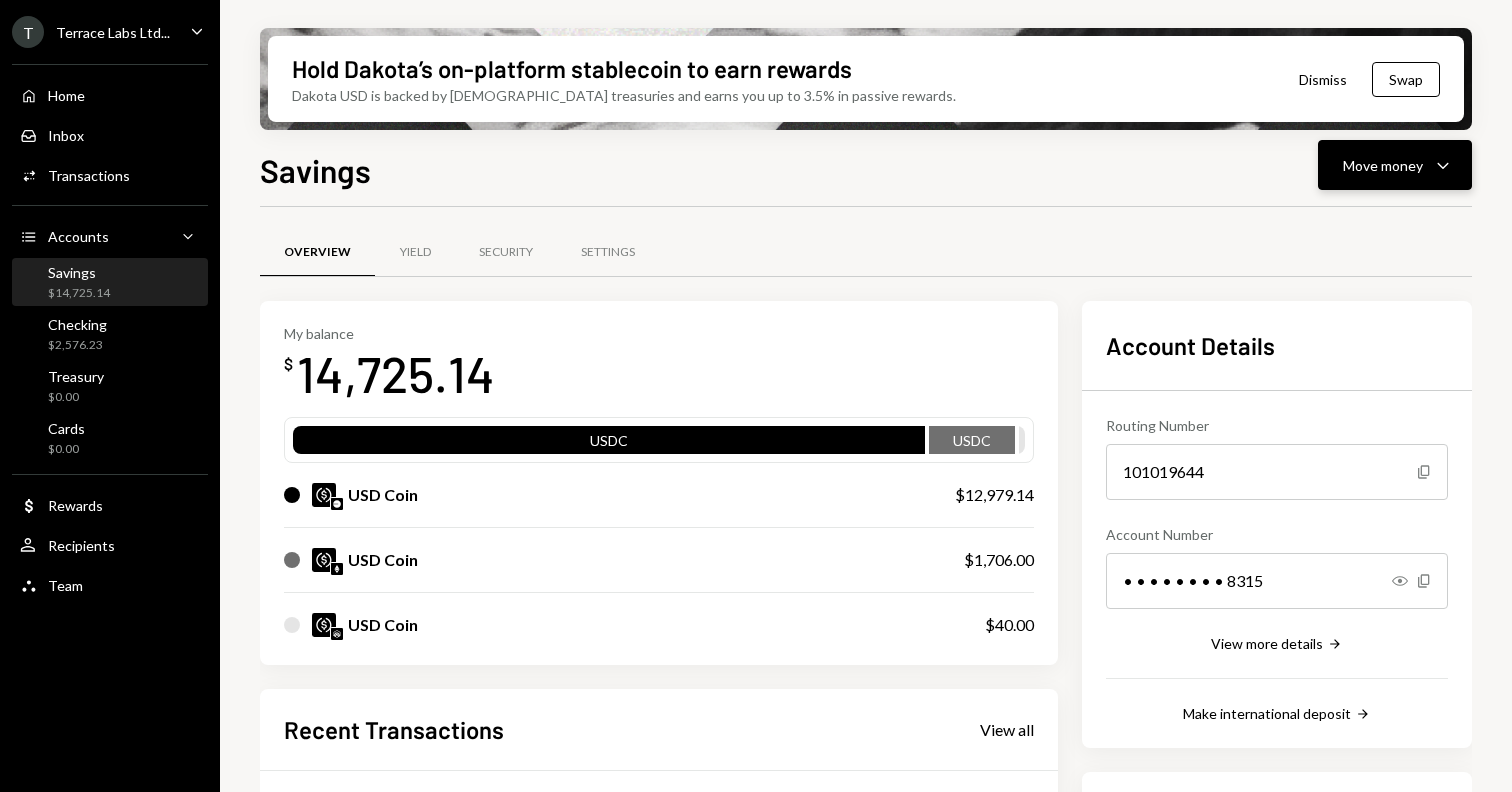 click on "Move money" at bounding box center [1383, 165] 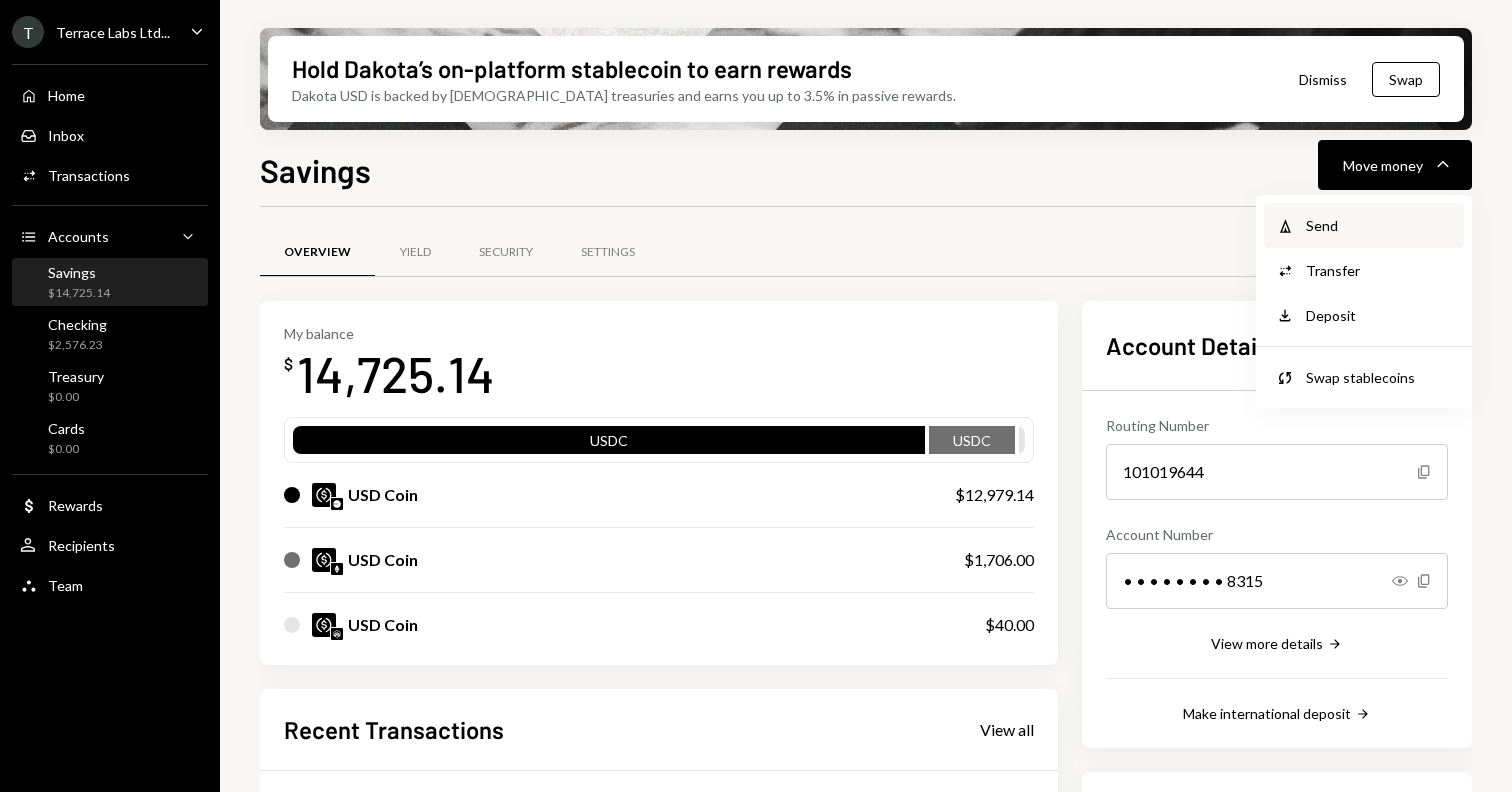 click on "Withdraw Send" at bounding box center [1364, 225] 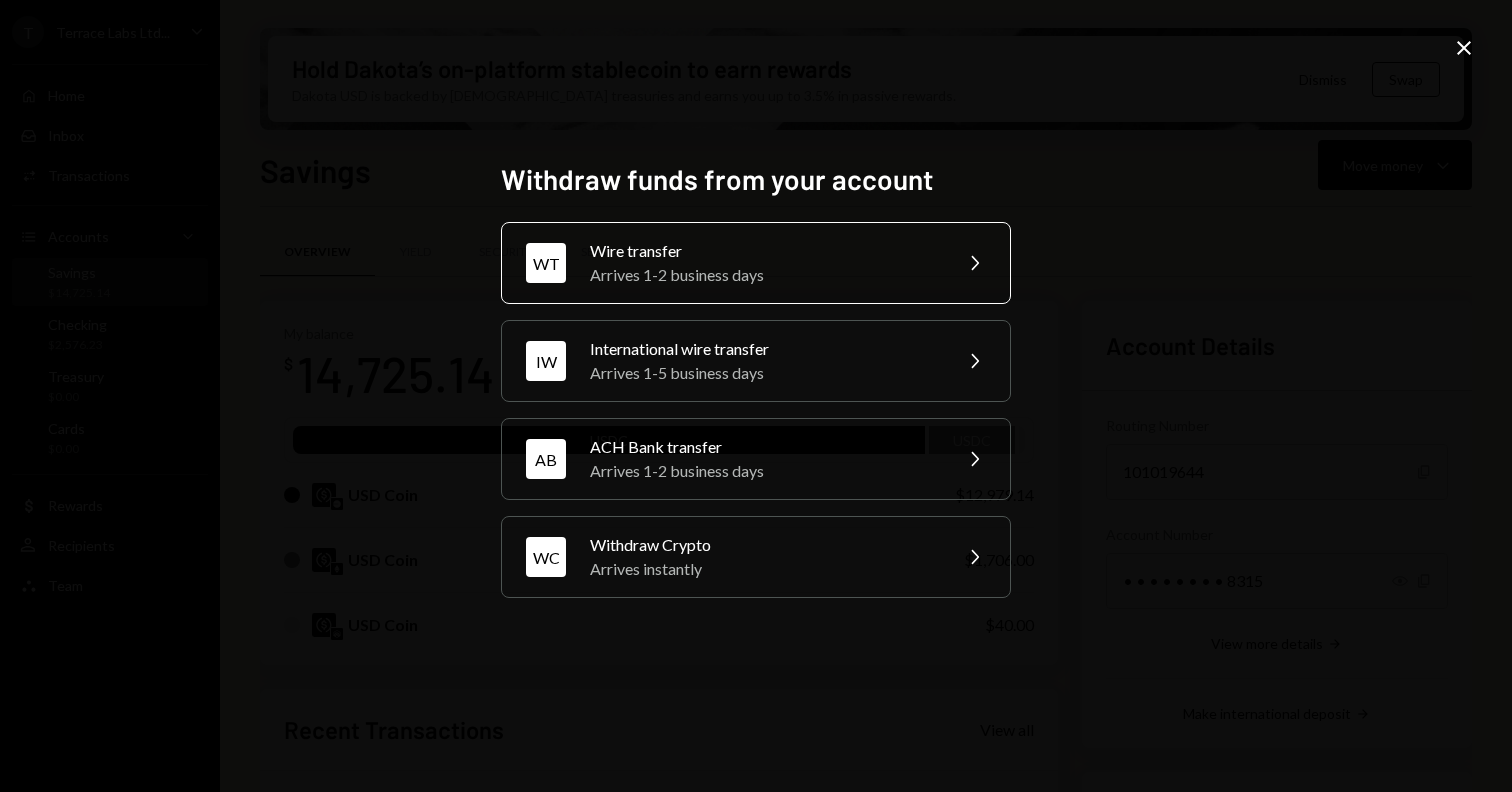click on "Arrives 1-2 business days" at bounding box center (764, 275) 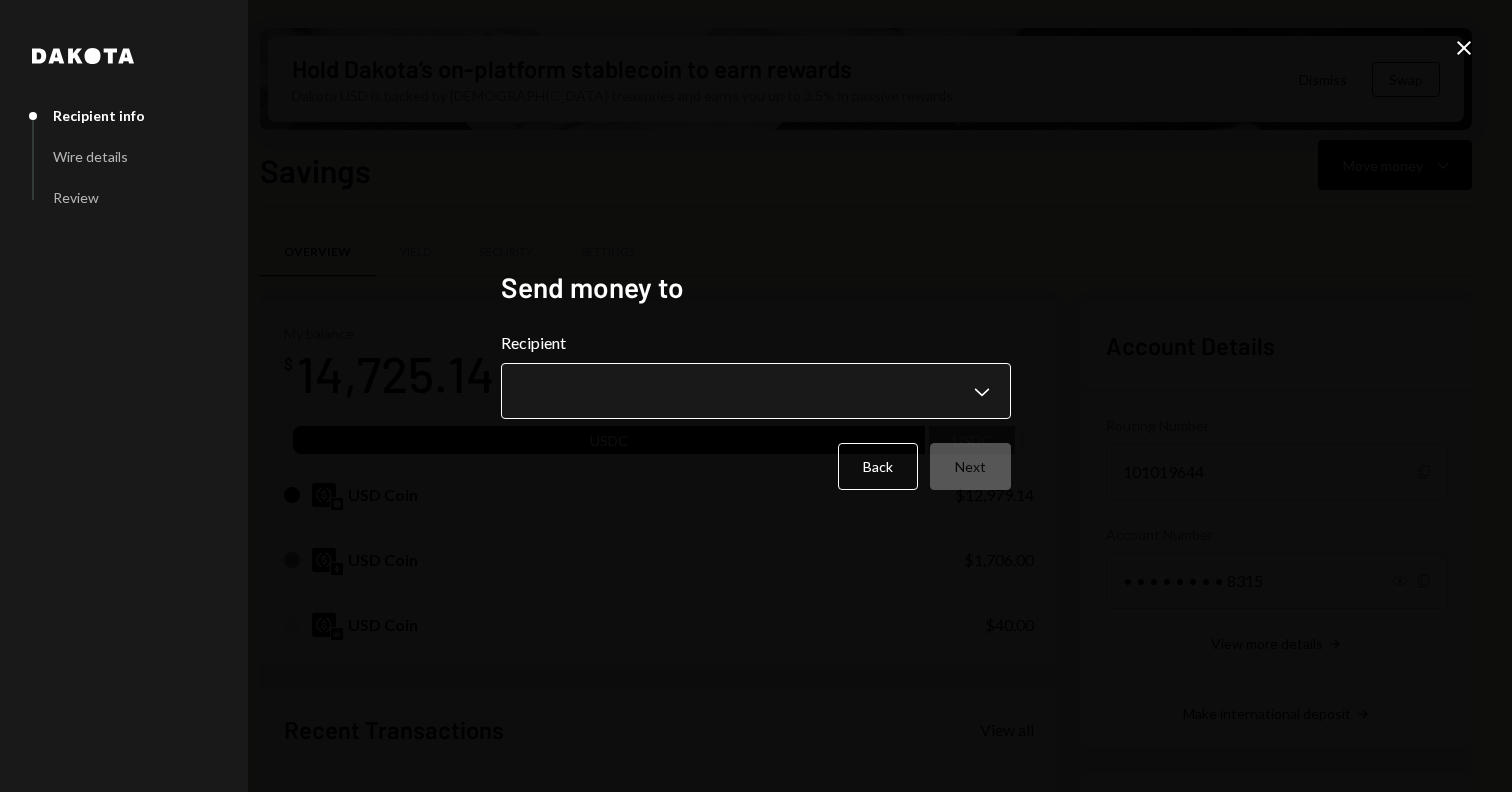 click on "T Terrace Labs Ltd... Caret Down Home Home Inbox Inbox Activities Transactions Accounts Accounts Caret Down Savings $14,725.14 Checking $2,576.23 Treasury $0.00 Cards $0.00 Dollar Rewards User Recipients Team Team Hold Dakota’s on-platform stablecoin to earn rewards Dakota USD is backed by U.S. treasuries and earns you up to 3.5% in passive rewards. Dismiss Swap Savings Move money Caret Down Overview Yield Security Settings My balance $ 14,725.14 USDC USDC USD Coin $12,979.14 USD Coin $1,706.00 USD Coin $40.00 Recent Transactions View all Type Initiated By Initiated At Status Deposit 12,000  USDC 0xa7e3...E1F62f Copy 07/08/25 12:43 PM Completed Withdrawal 100  USDC Jesse Beller 07/01/25 1:16 PM Completed Withdrawal 245  USDC Jesse Beller 07/01/25 12:48 PM Completed Deposit 345  USDC 0x05e3...b61b62 Copy 07/01/25 11:50 AM Completed Stablecoin Conversion $345.00 Jesse Beller 07/01/25 11:44 AM Completed Account Details Routing Number 101019644 Copy Account Number • • • • • • • •  8315 Show Copy" at bounding box center (756, 396) 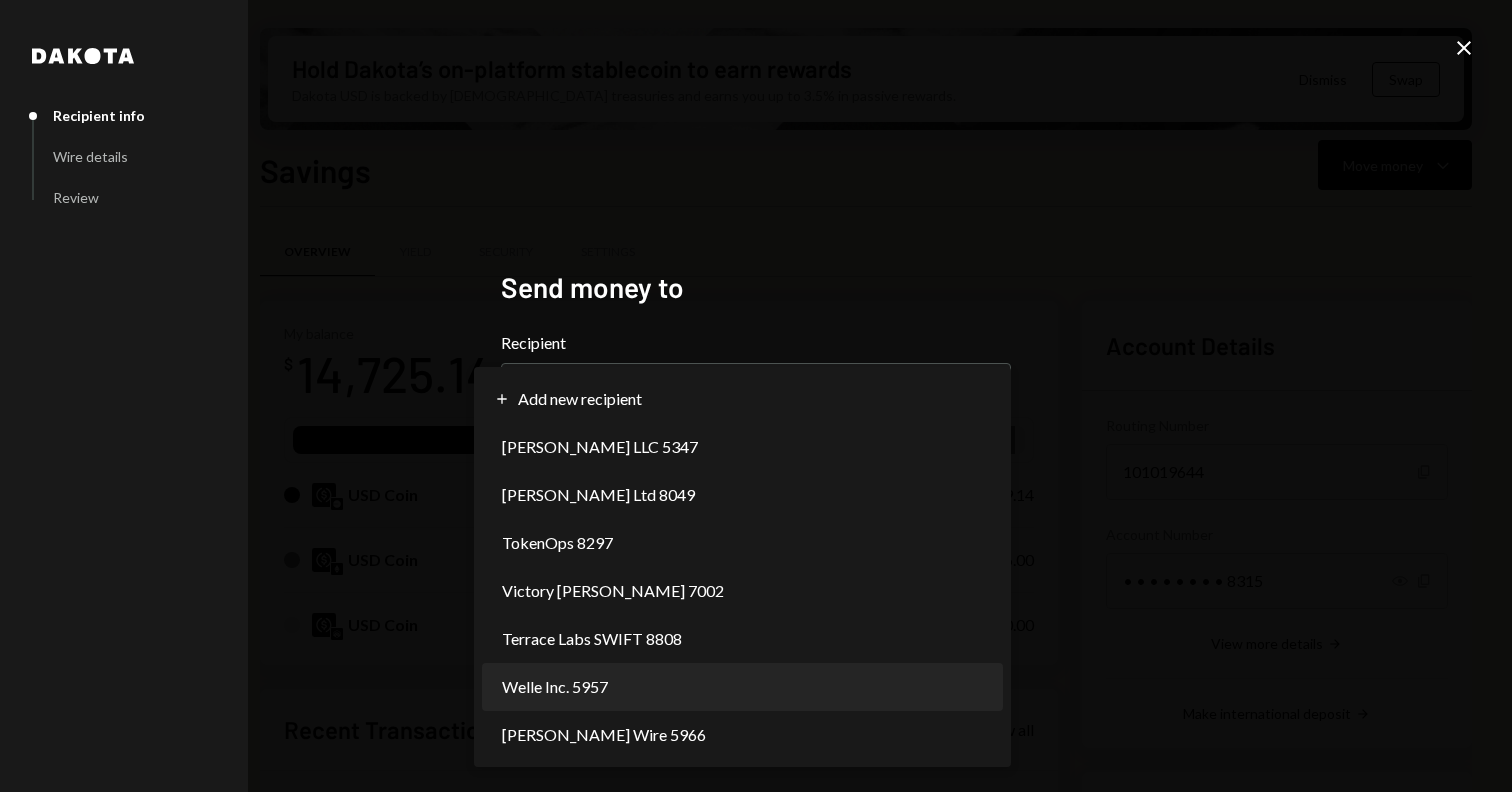 select on "**********" 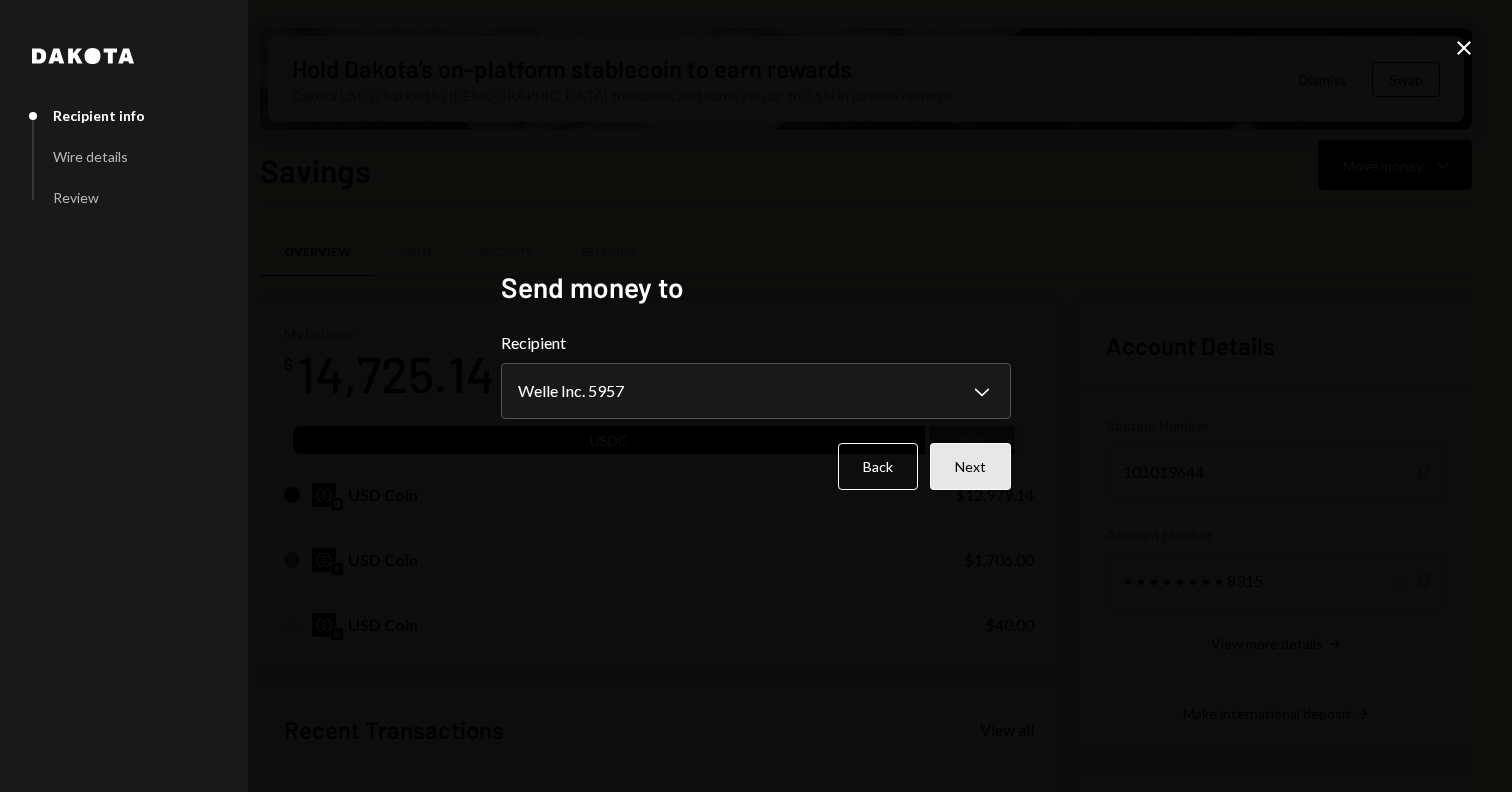 click on "Next" at bounding box center (970, 466) 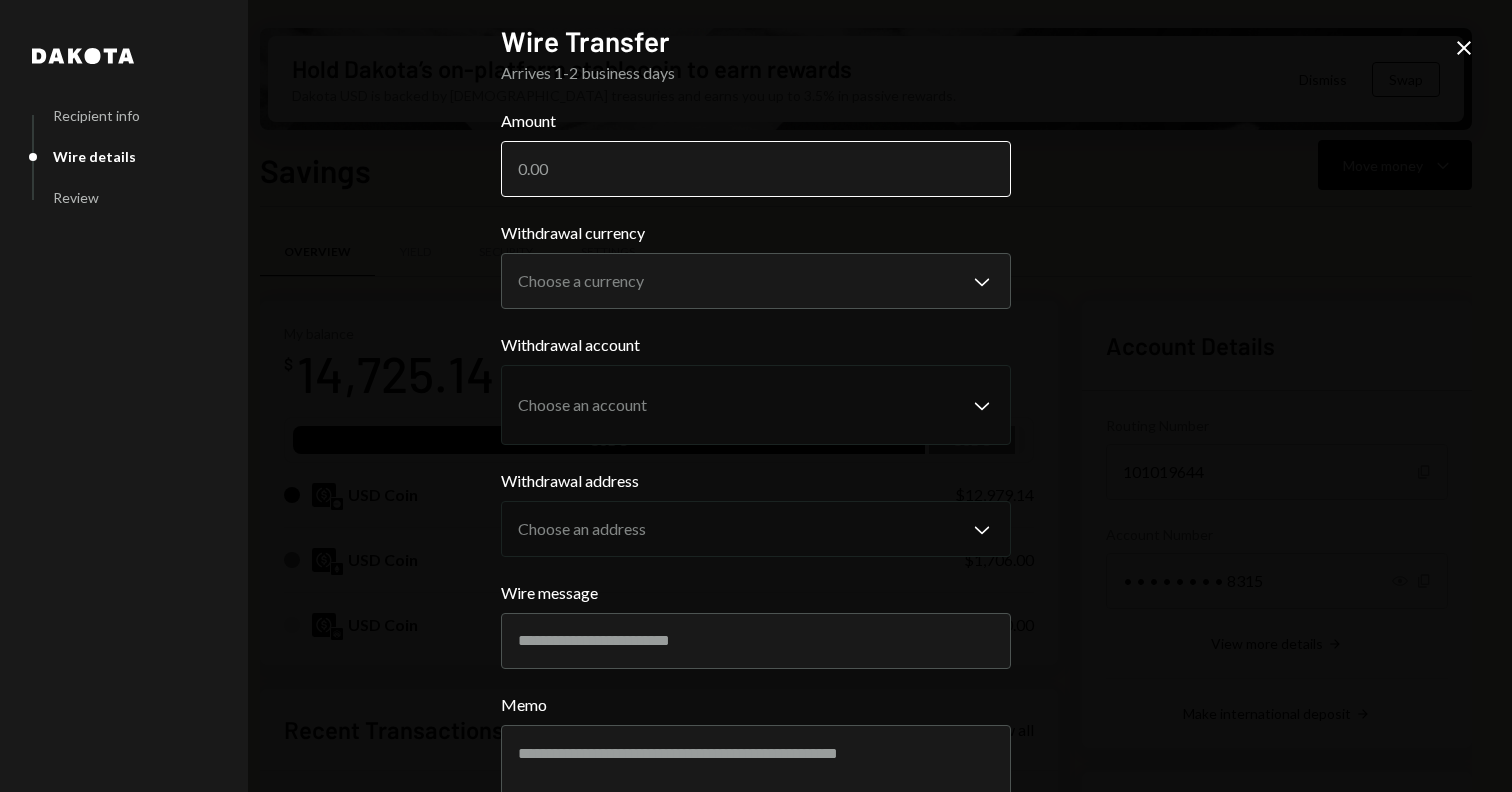 click on "Amount" at bounding box center (756, 169) 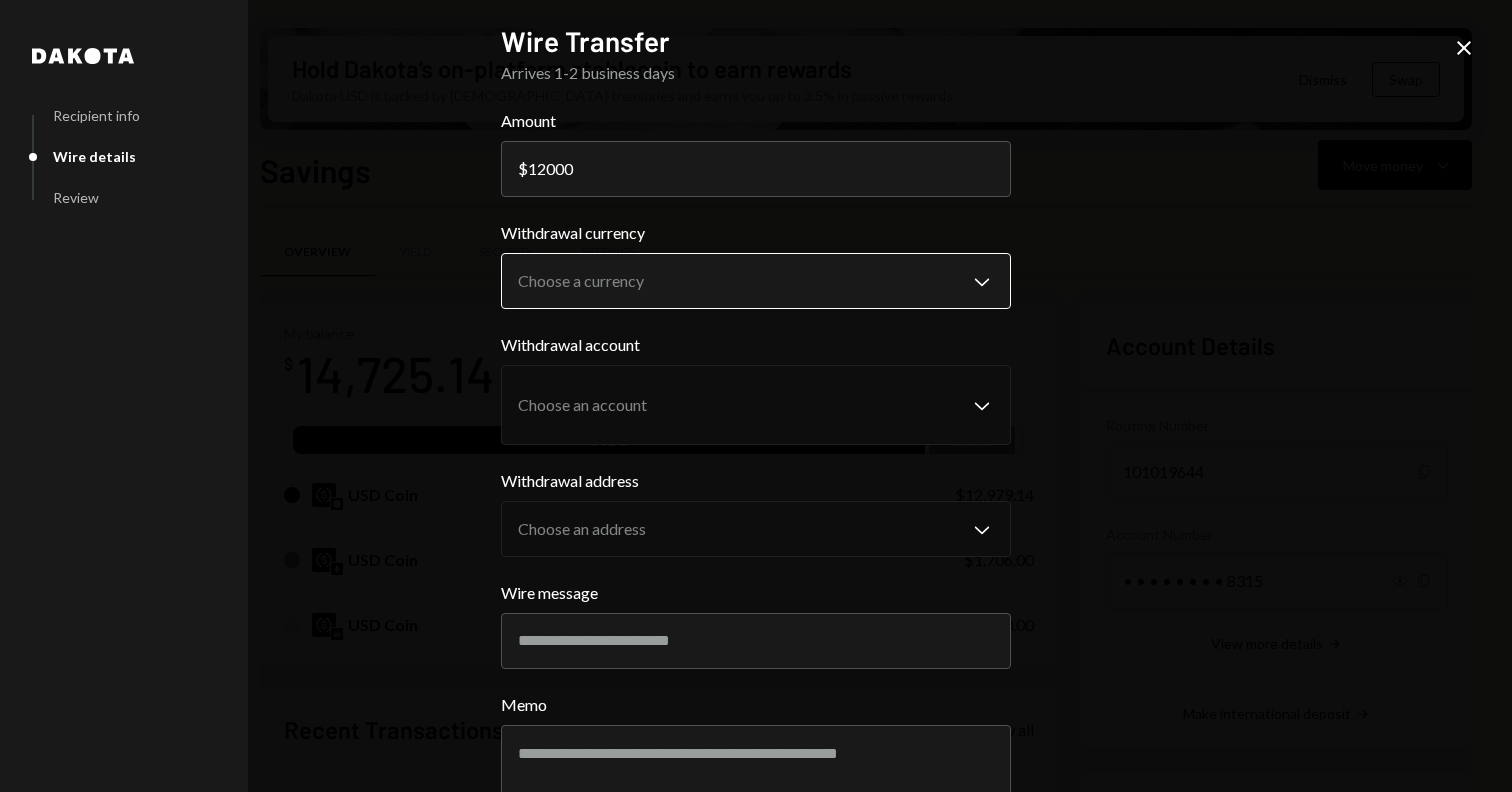 type on "12000" 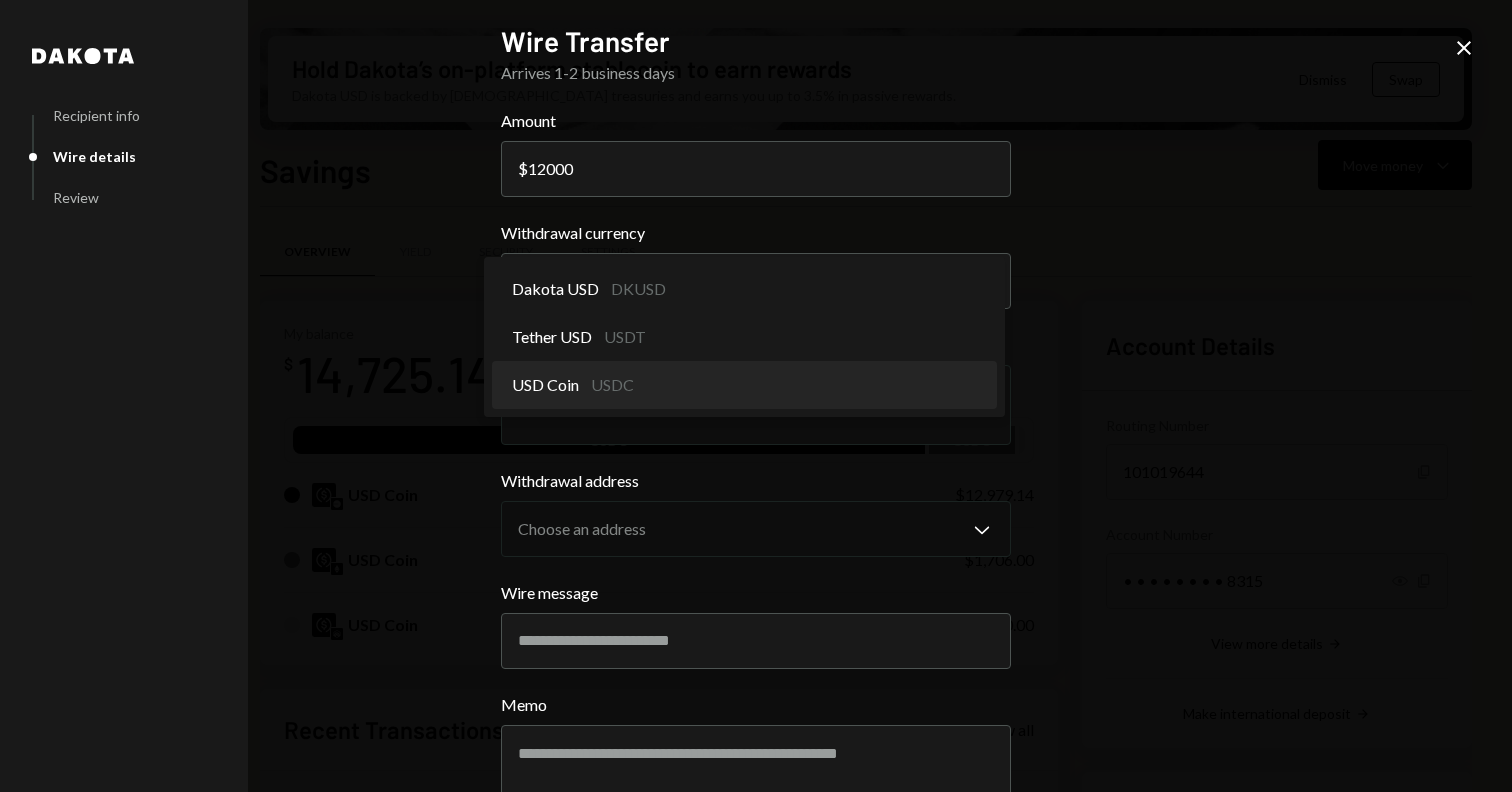 select on "****" 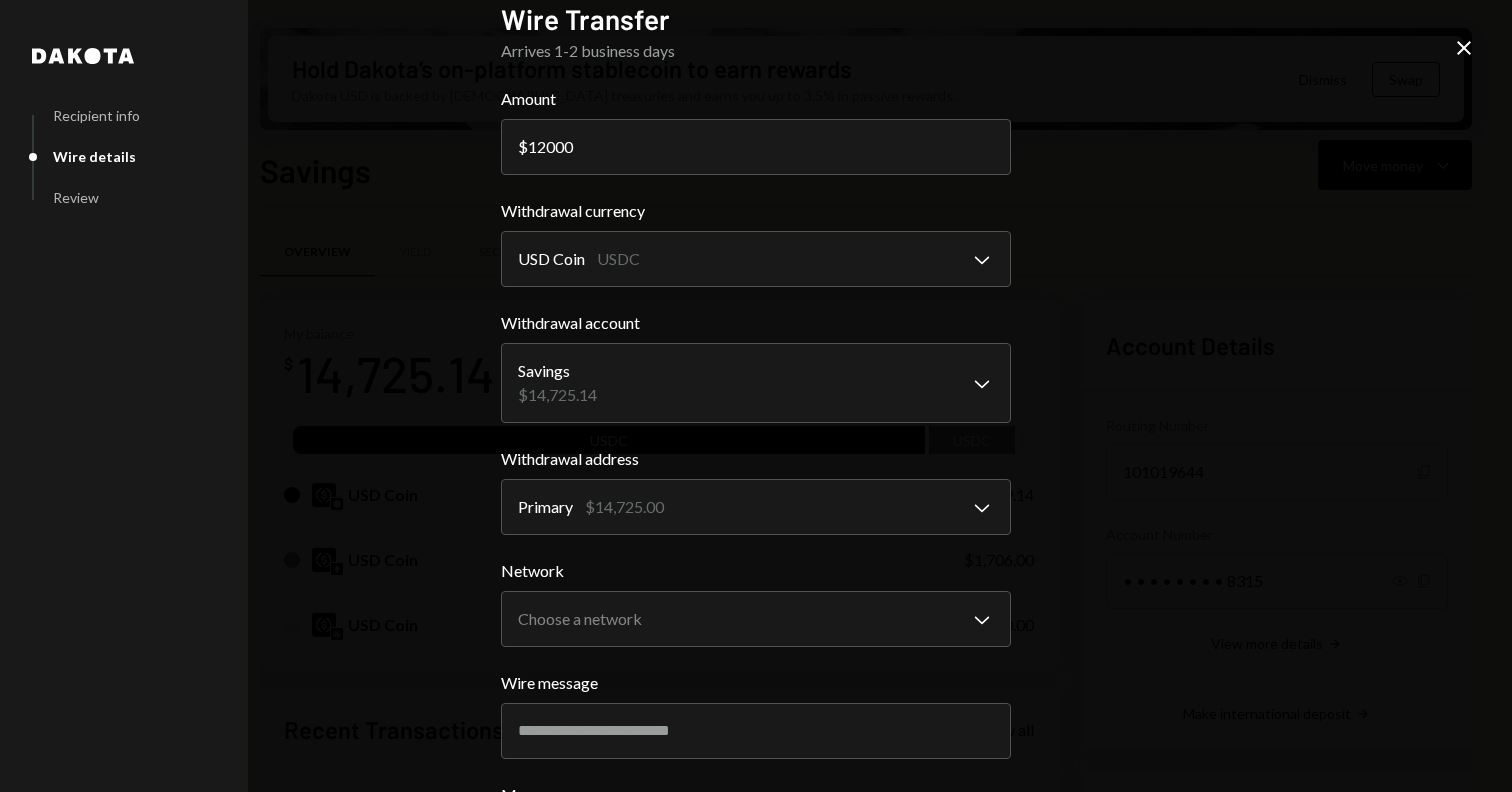 scroll, scrollTop: 159, scrollLeft: 0, axis: vertical 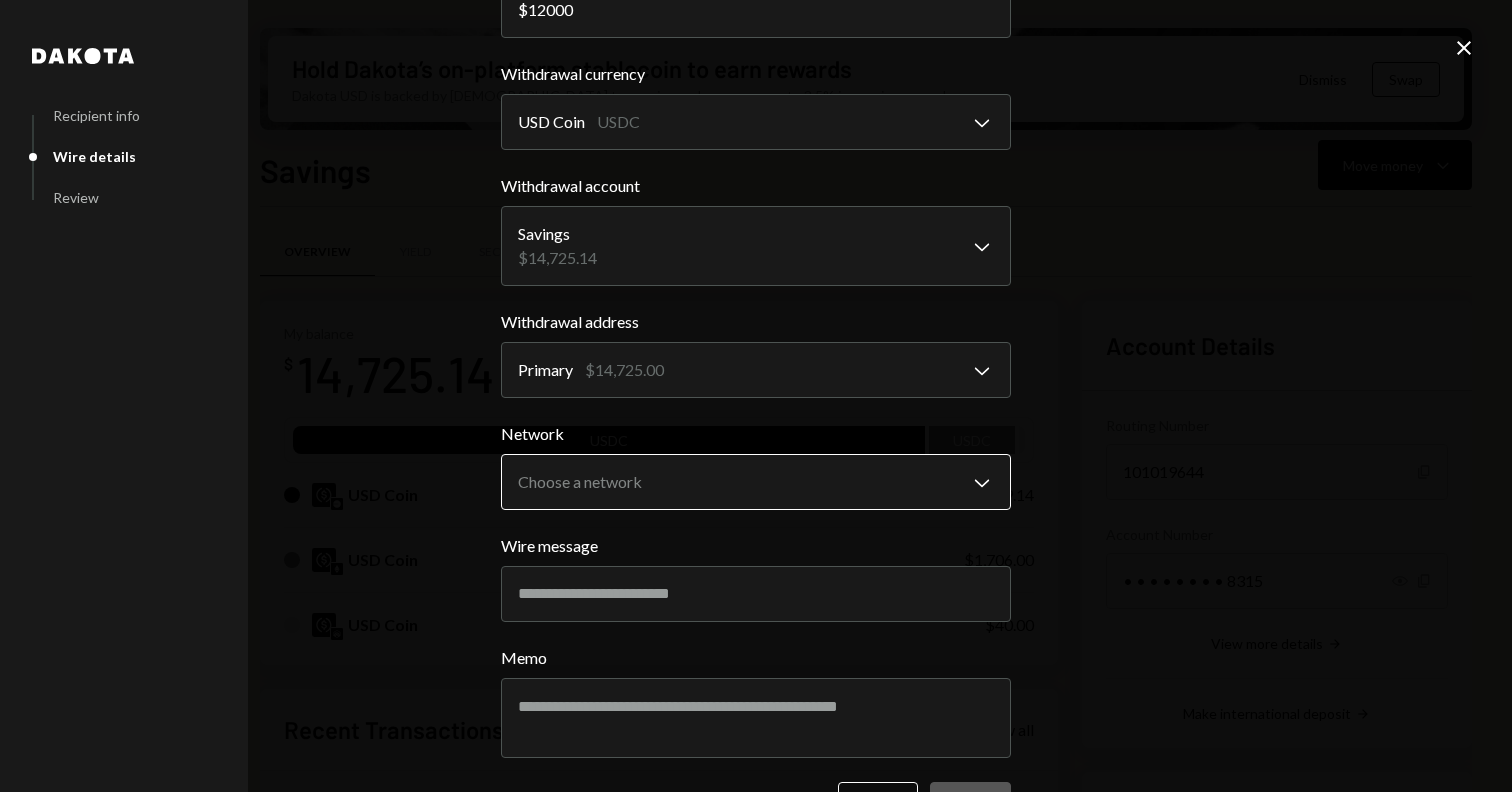 click on "T Terrace Labs Ltd... Caret Down Home Home Inbox Inbox Activities Transactions Accounts Accounts Caret Down Savings $14,725.14 Checking $2,576.23 Treasury $0.00 Cards $0.00 Dollar Rewards User Recipients Team Team Hold Dakota’s on-platform stablecoin to earn rewards Dakota USD is backed by U.S. treasuries and earns you up to 3.5% in passive rewards. Dismiss Swap Savings Move money Caret Down Overview Yield Security Settings My balance $ 14,725.14 USDC USDC USD Coin $12,979.14 USD Coin $1,706.00 USD Coin $40.00 Recent Transactions View all Type Initiated By Initiated At Status Deposit 12,000  USDC 0xa7e3...E1F62f Copy 07/08/25 12:43 PM Completed Withdrawal 100  USDC Jesse Beller 07/01/25 1:16 PM Completed Withdrawal 245  USDC Jesse Beller 07/01/25 12:48 PM Completed Deposit 345  USDC 0x05e3...b61b62 Copy 07/01/25 11:50 AM Completed Stablecoin Conversion $345.00 Jesse Beller 07/01/25 11:44 AM Completed Account Details Routing Number 101019644 Copy Account Number • • • • • • • •  8315 Show Copy" at bounding box center [756, 396] 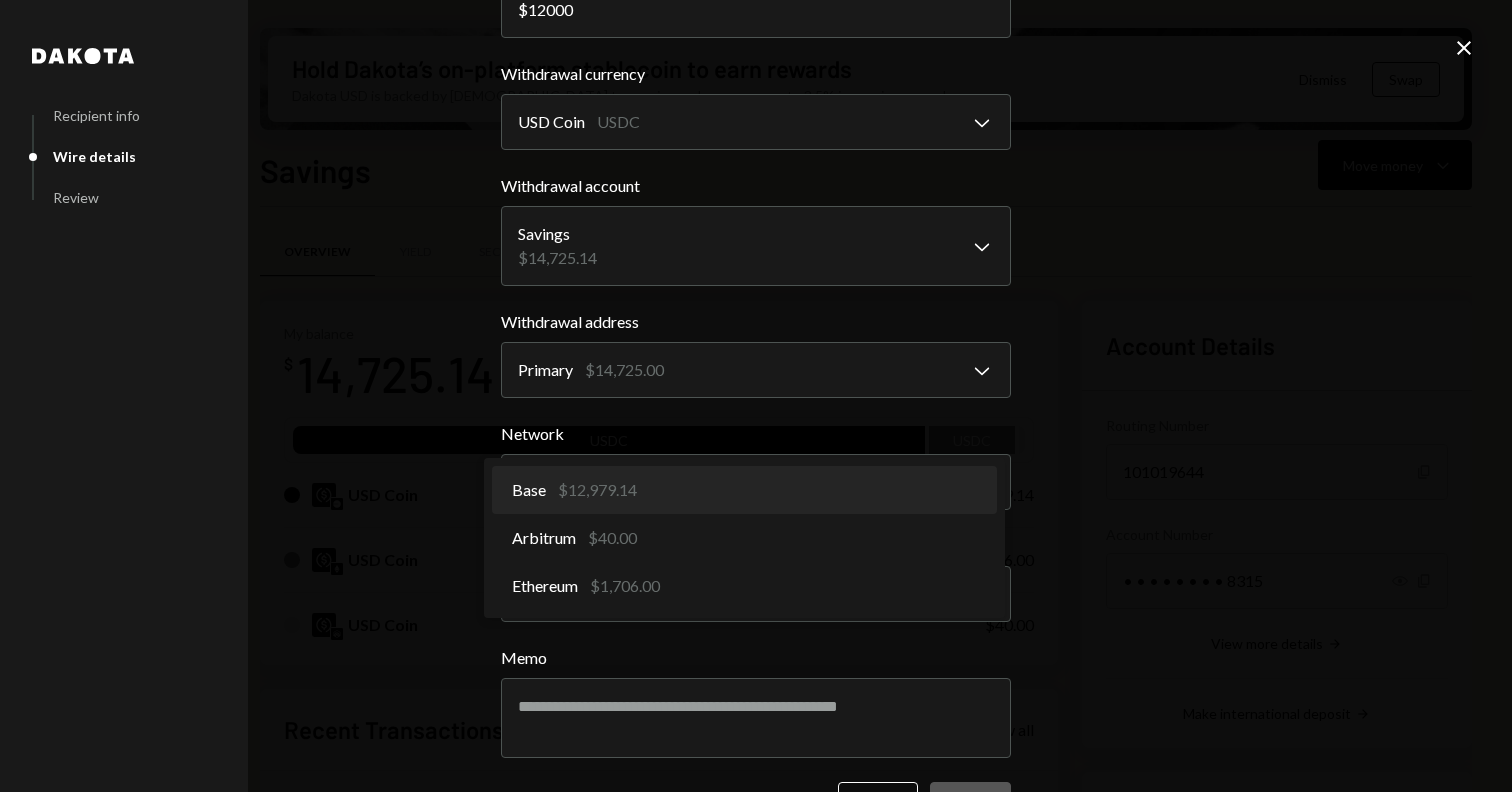 select on "**********" 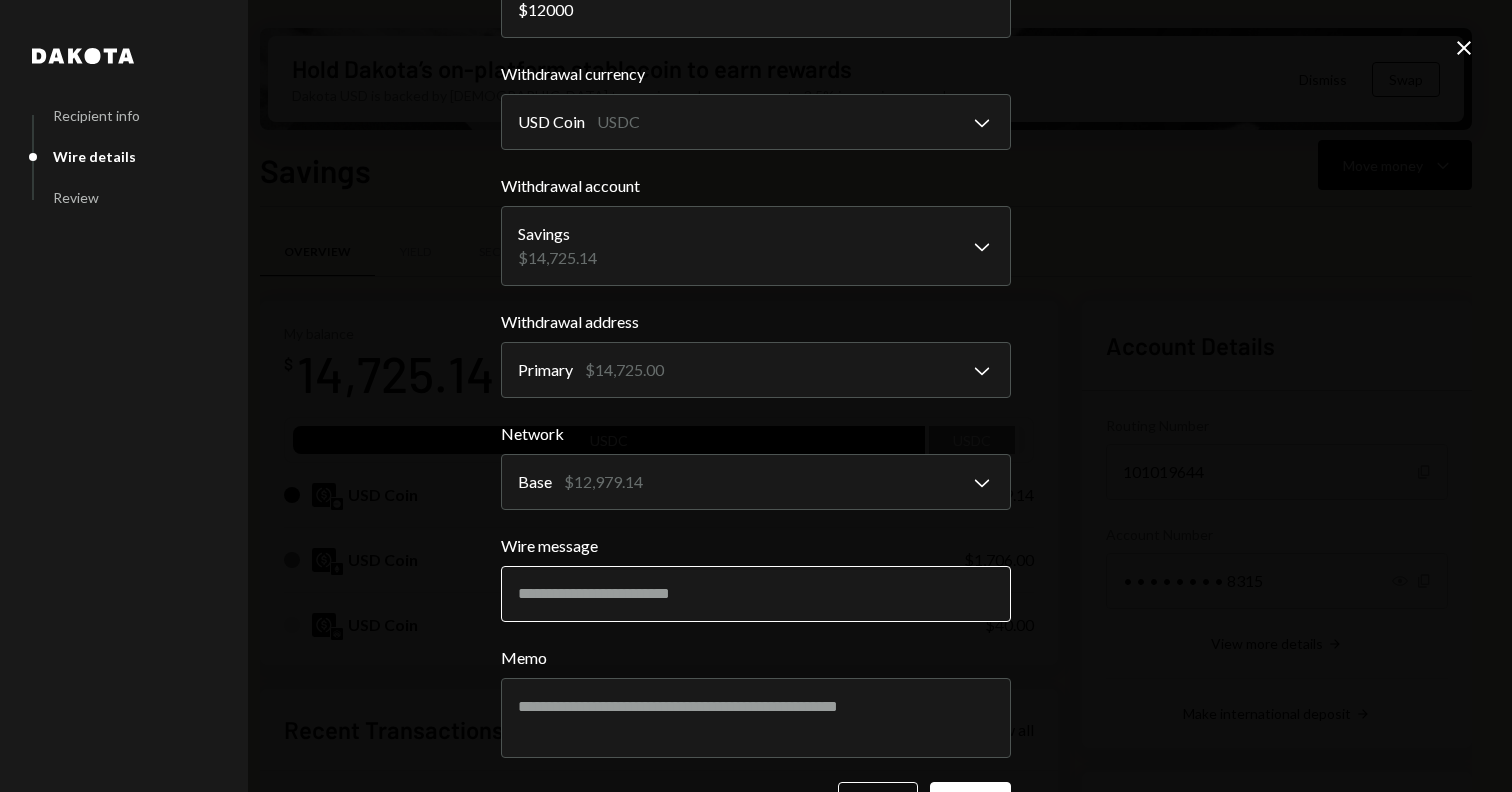 scroll, scrollTop: 225, scrollLeft: 0, axis: vertical 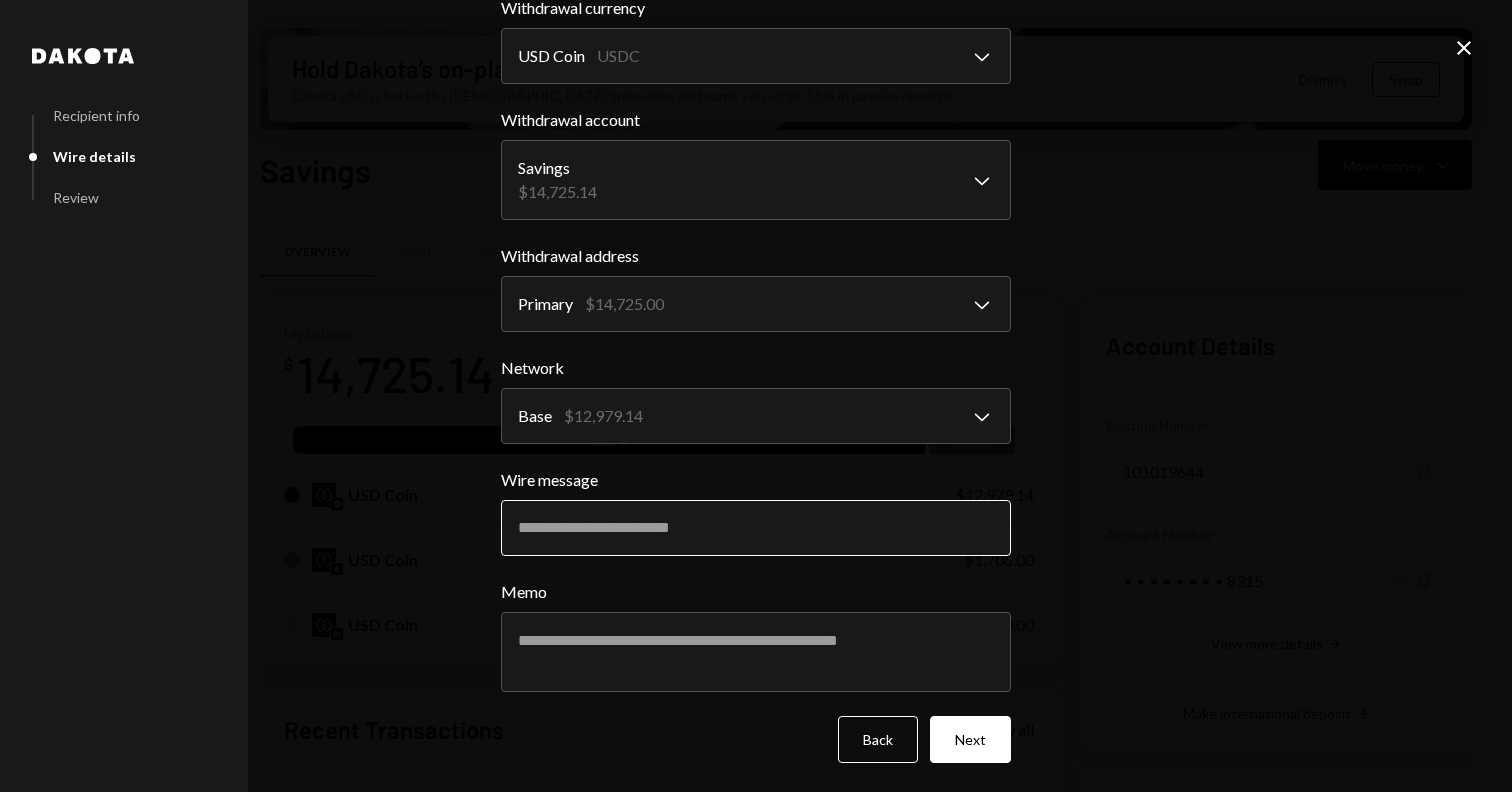 click on "Wire message" at bounding box center (756, 528) 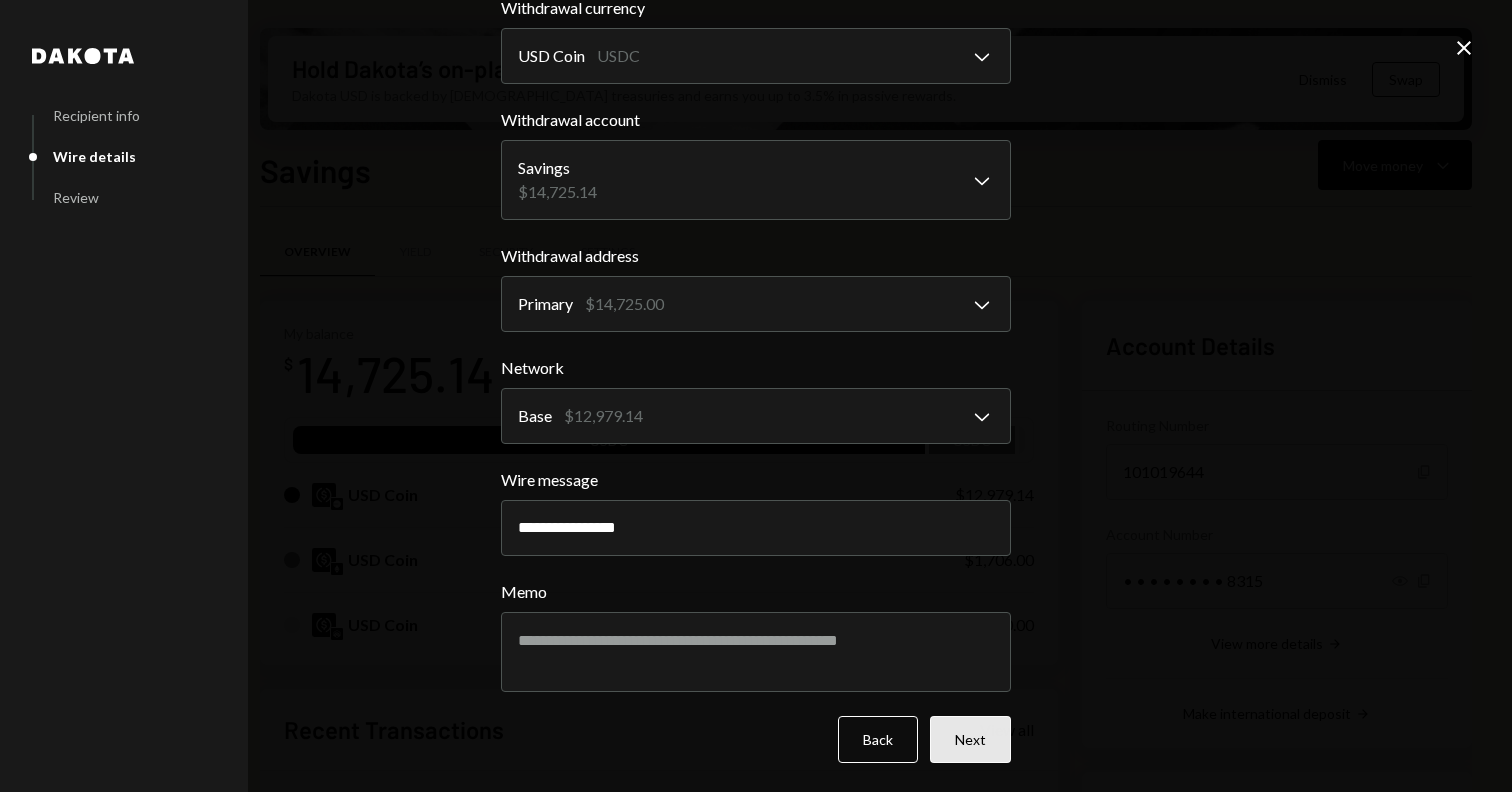 type on "**********" 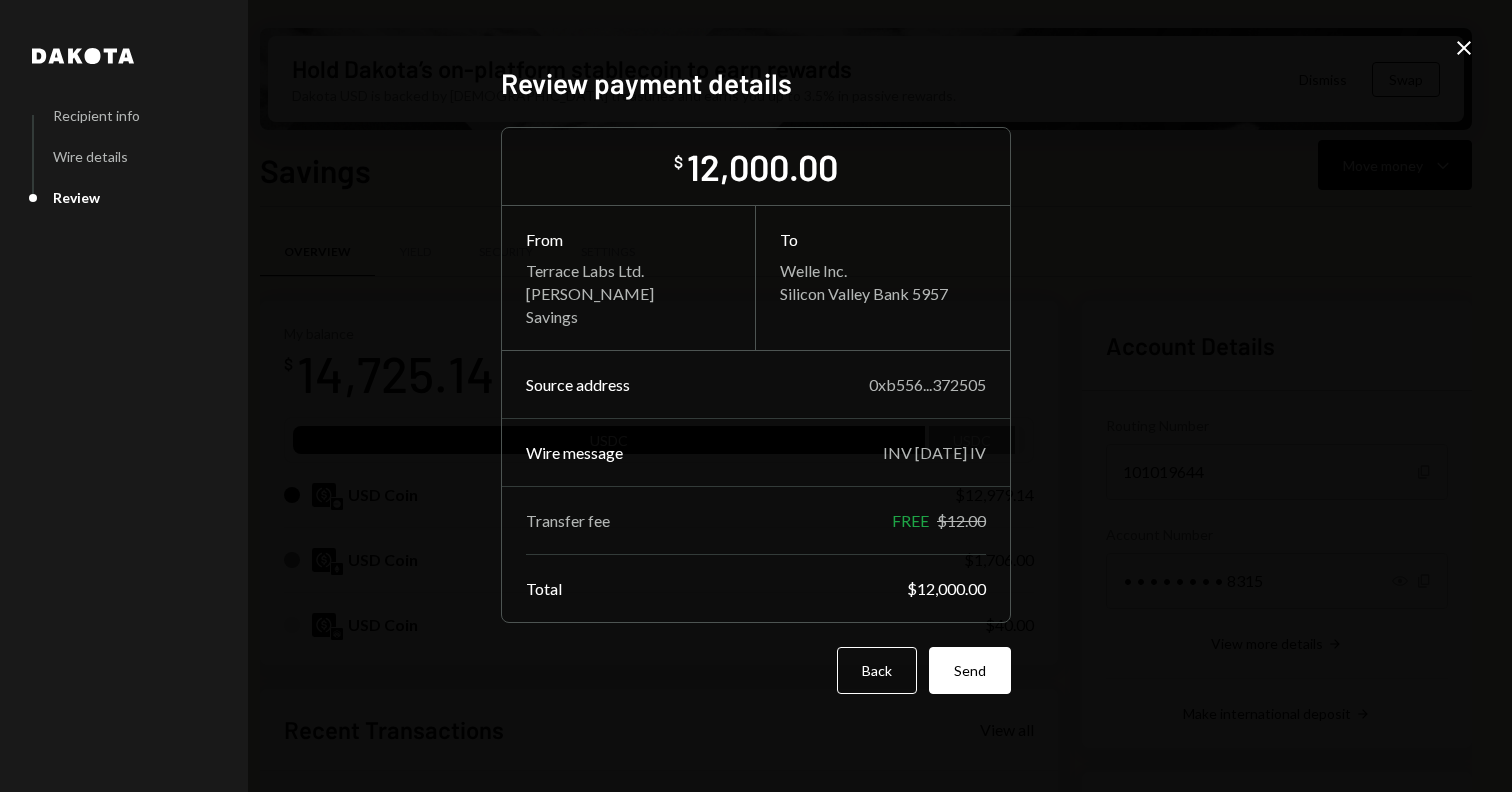 scroll, scrollTop: 0, scrollLeft: 0, axis: both 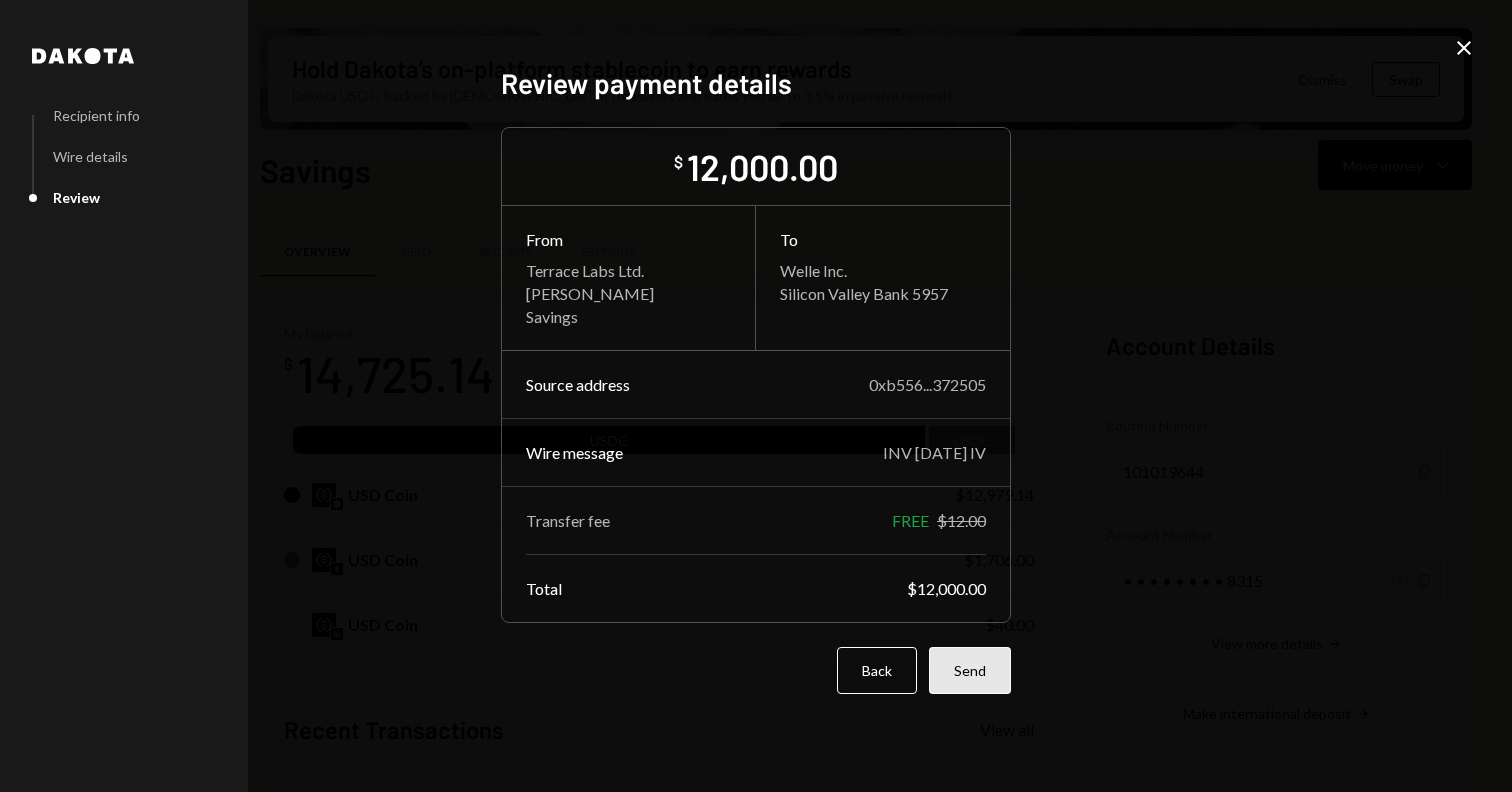 click on "Send" at bounding box center [970, 670] 